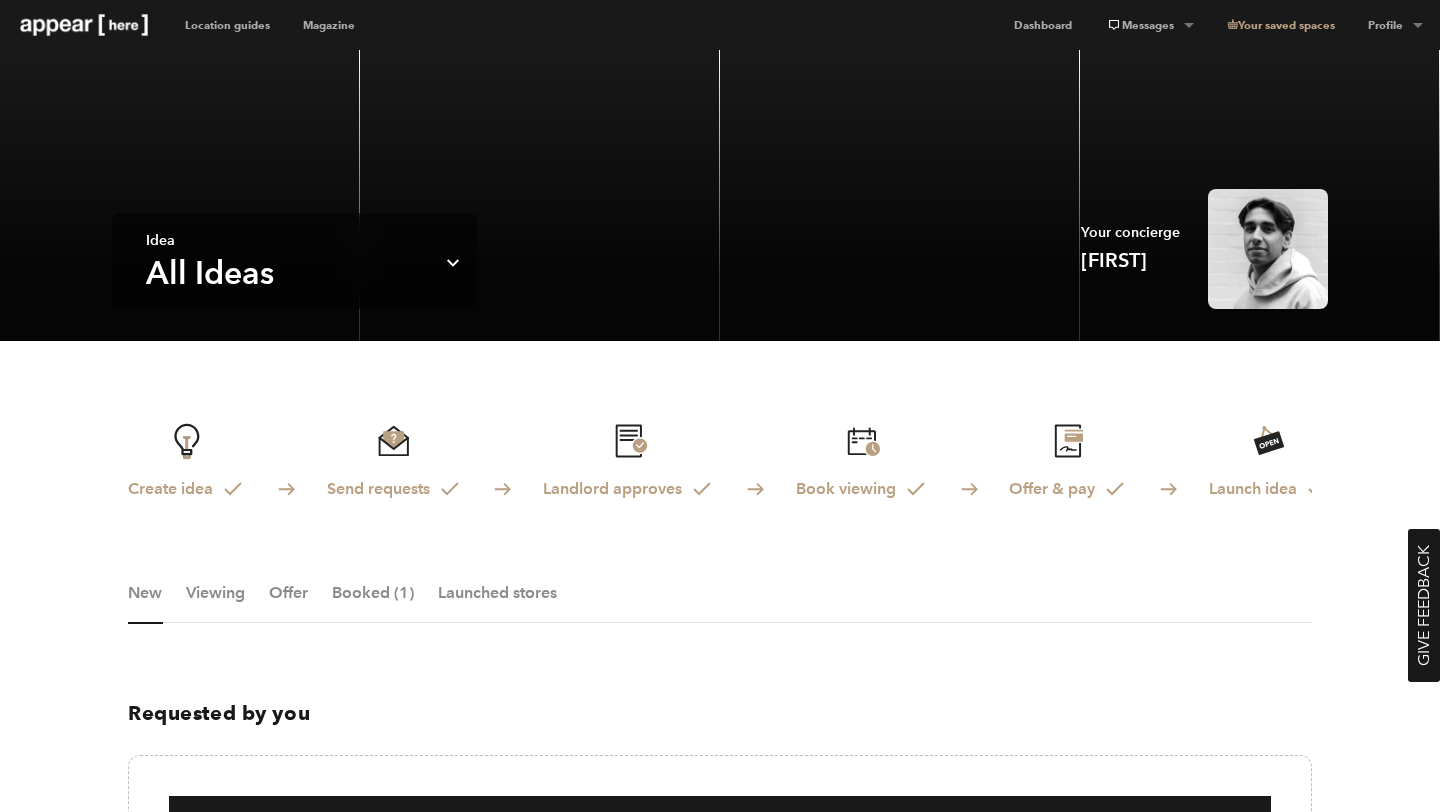 scroll, scrollTop: 0, scrollLeft: 0, axis: both 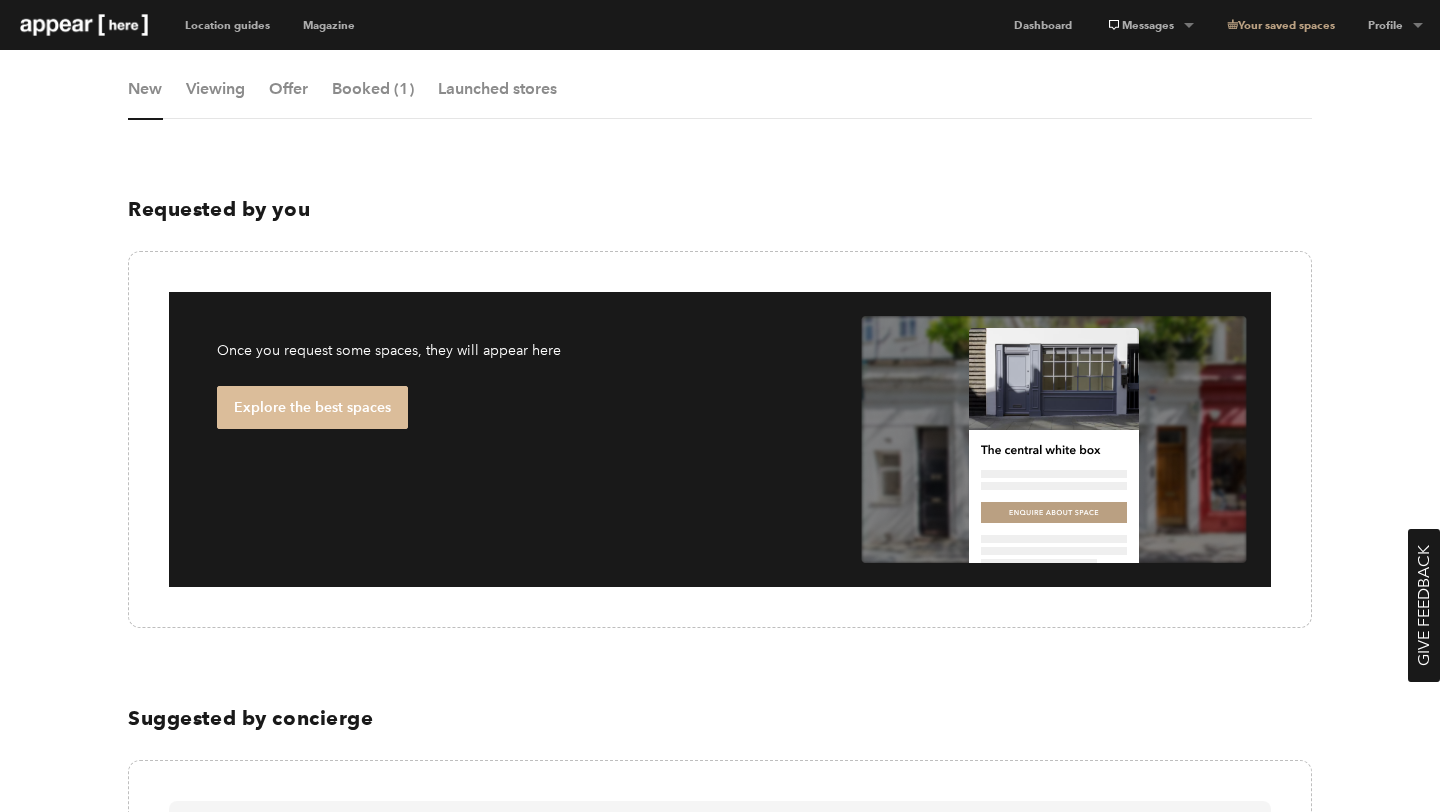 click on "Explore the best spaces" at bounding box center (312, 407) 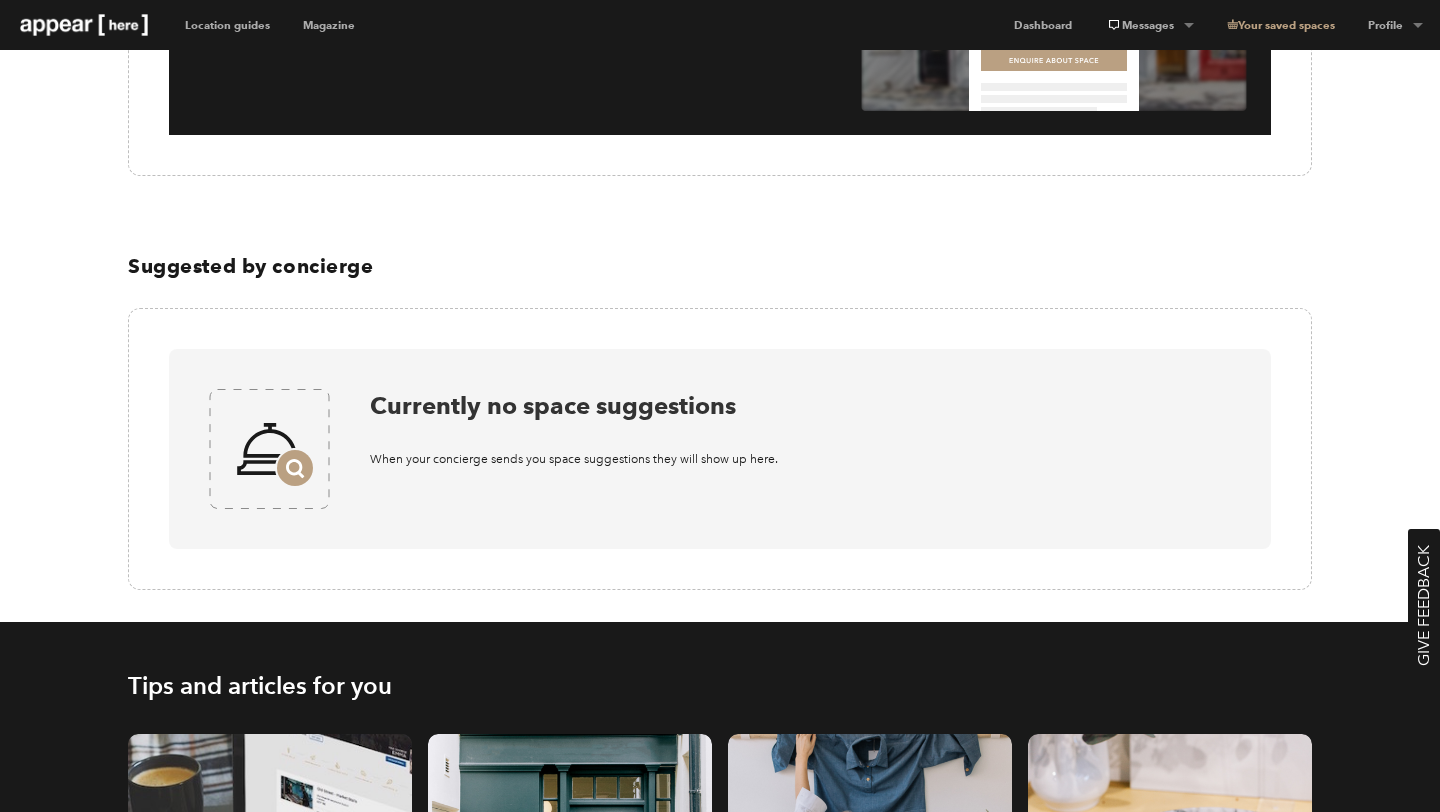 scroll, scrollTop: 313, scrollLeft: 0, axis: vertical 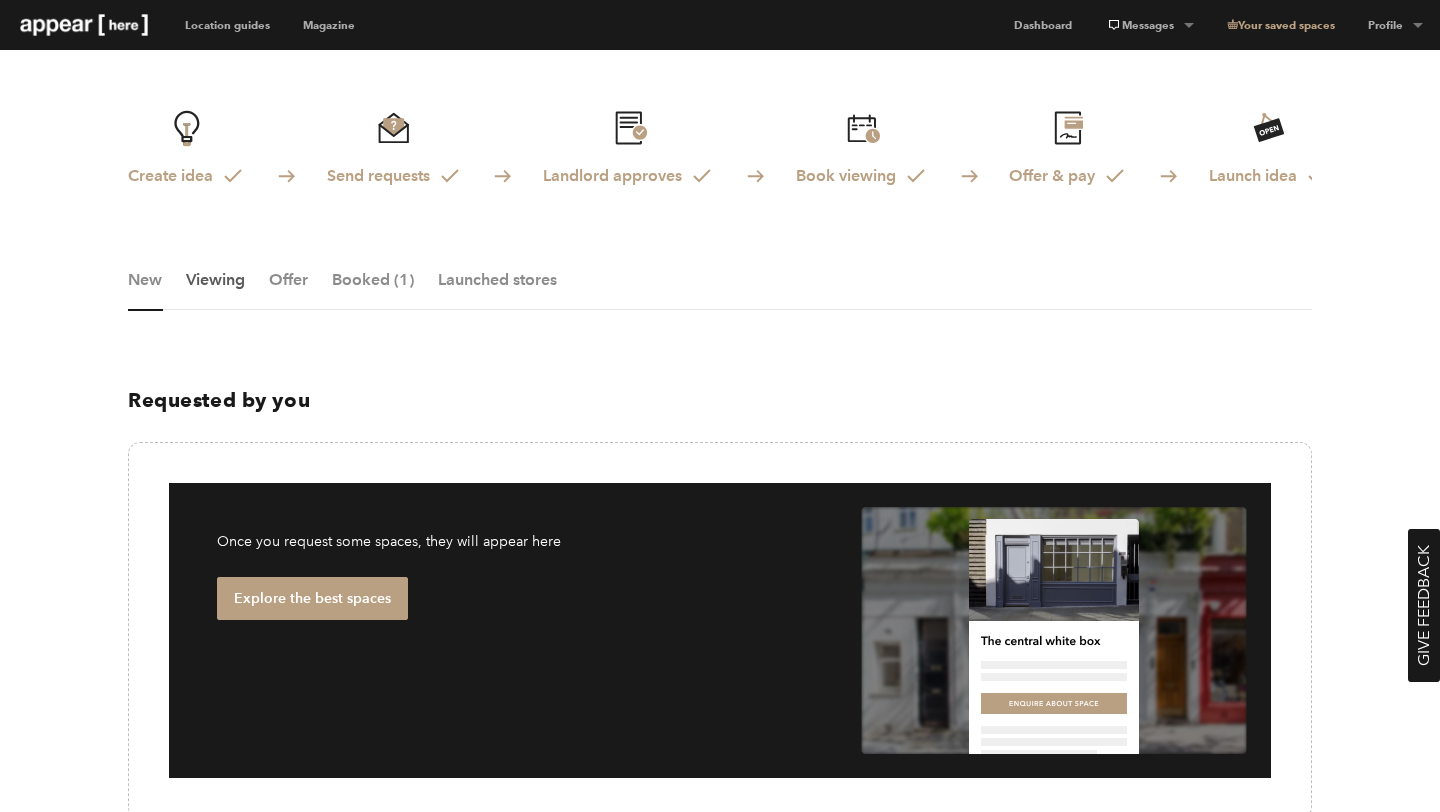 click on "Viewing" at bounding box center [215, 290] 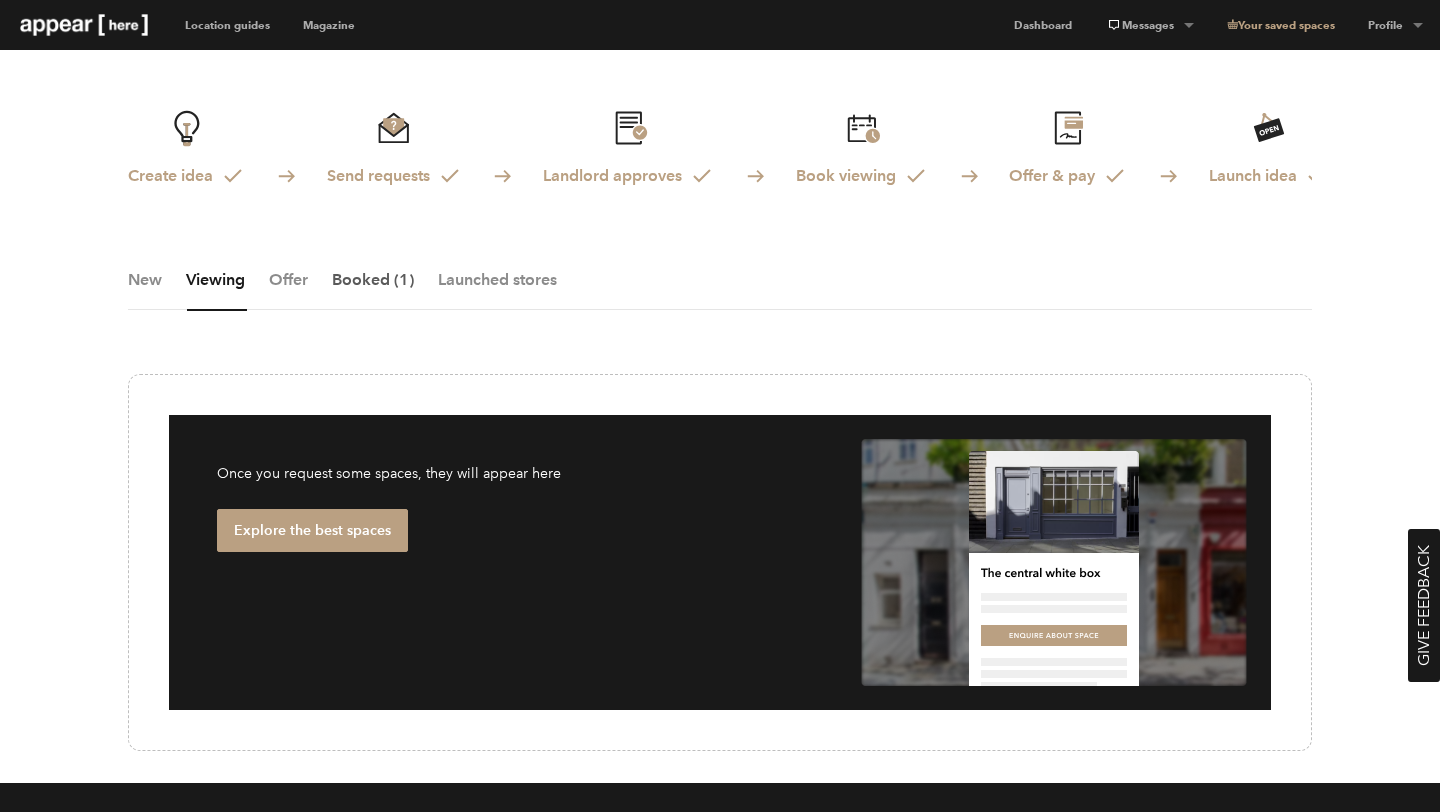 click on "Booked   (1)" at bounding box center (373, 290) 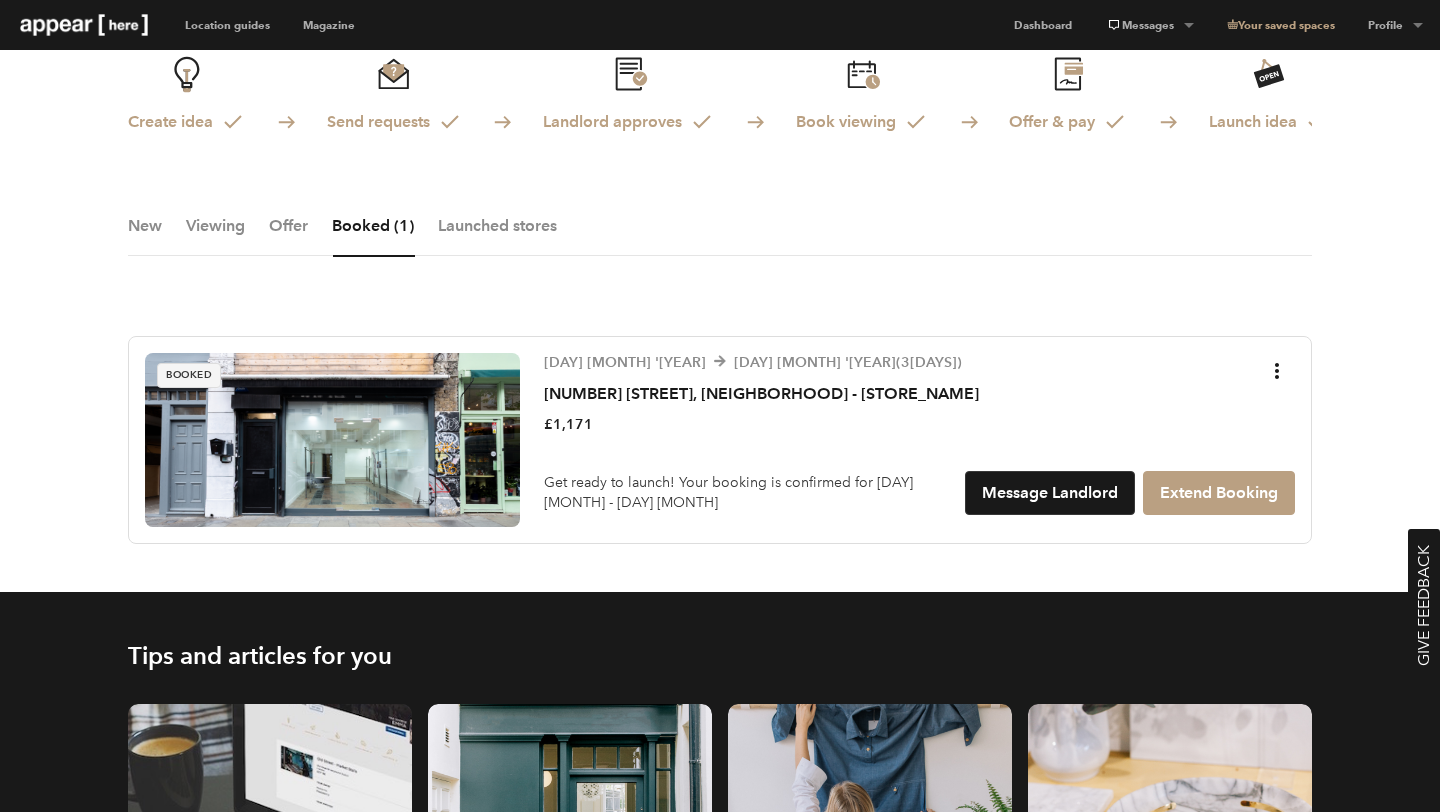 scroll, scrollTop: 366, scrollLeft: 0, axis: vertical 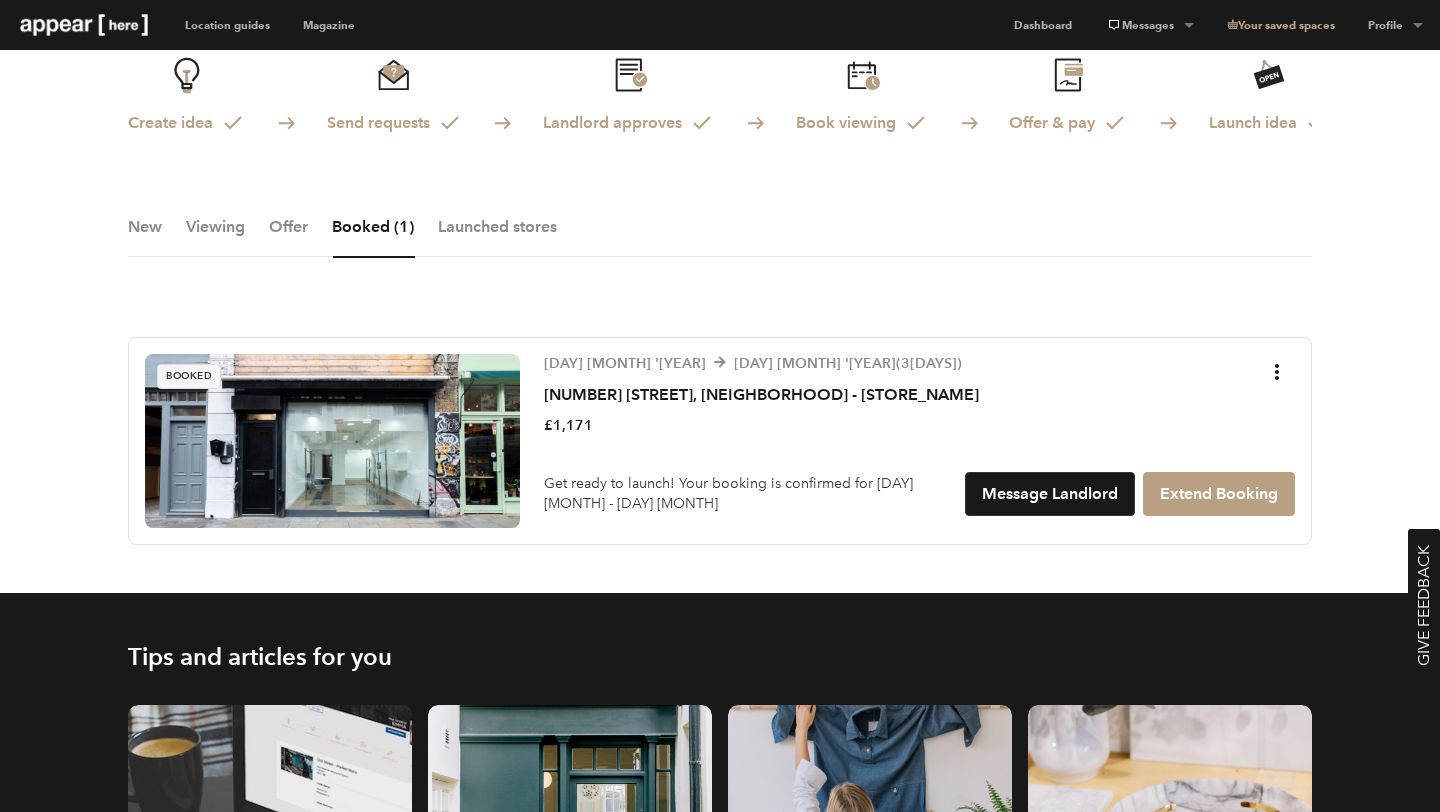 click at bounding box center (332, 441) 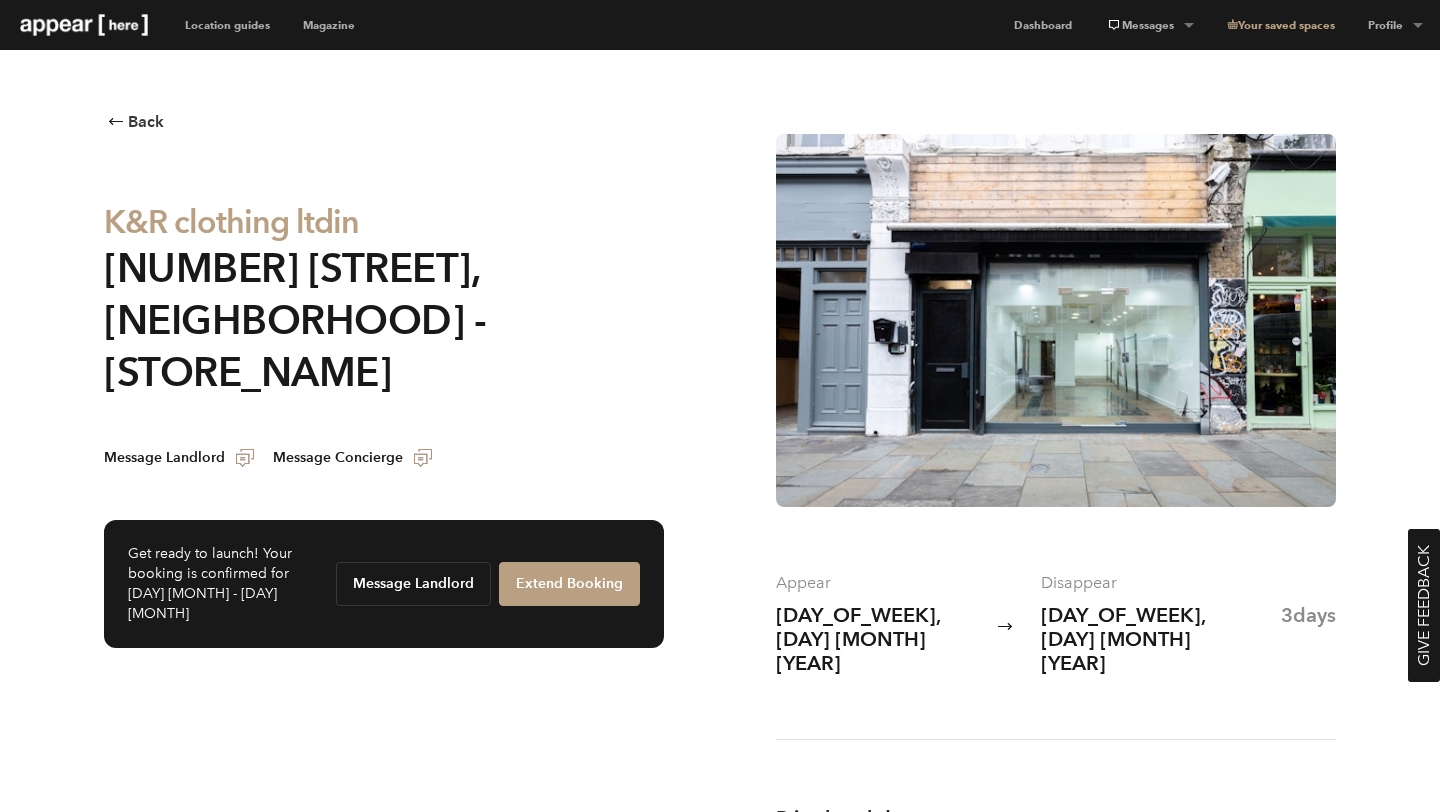 scroll, scrollTop: 28, scrollLeft: 0, axis: vertical 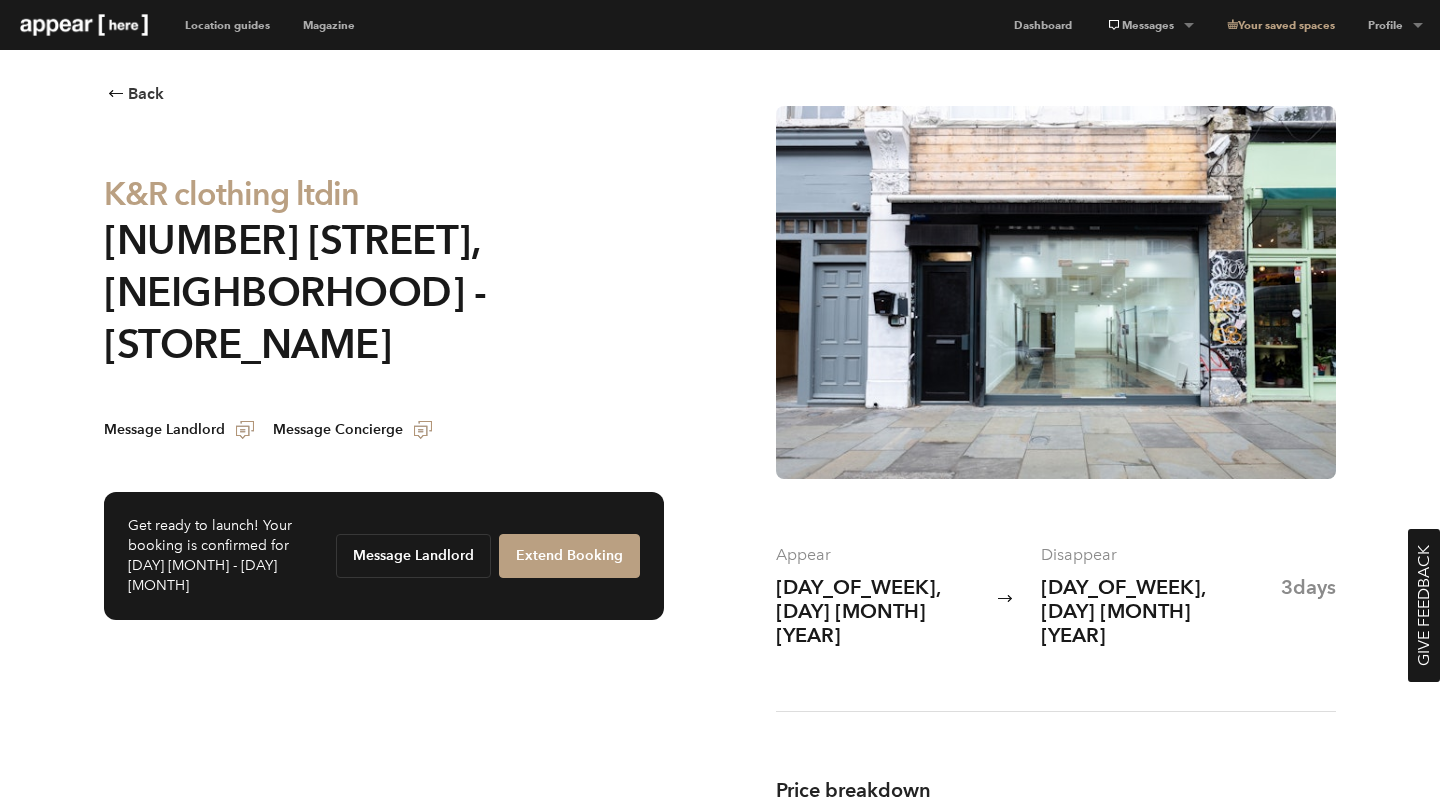 click at bounding box center (1056, 292) 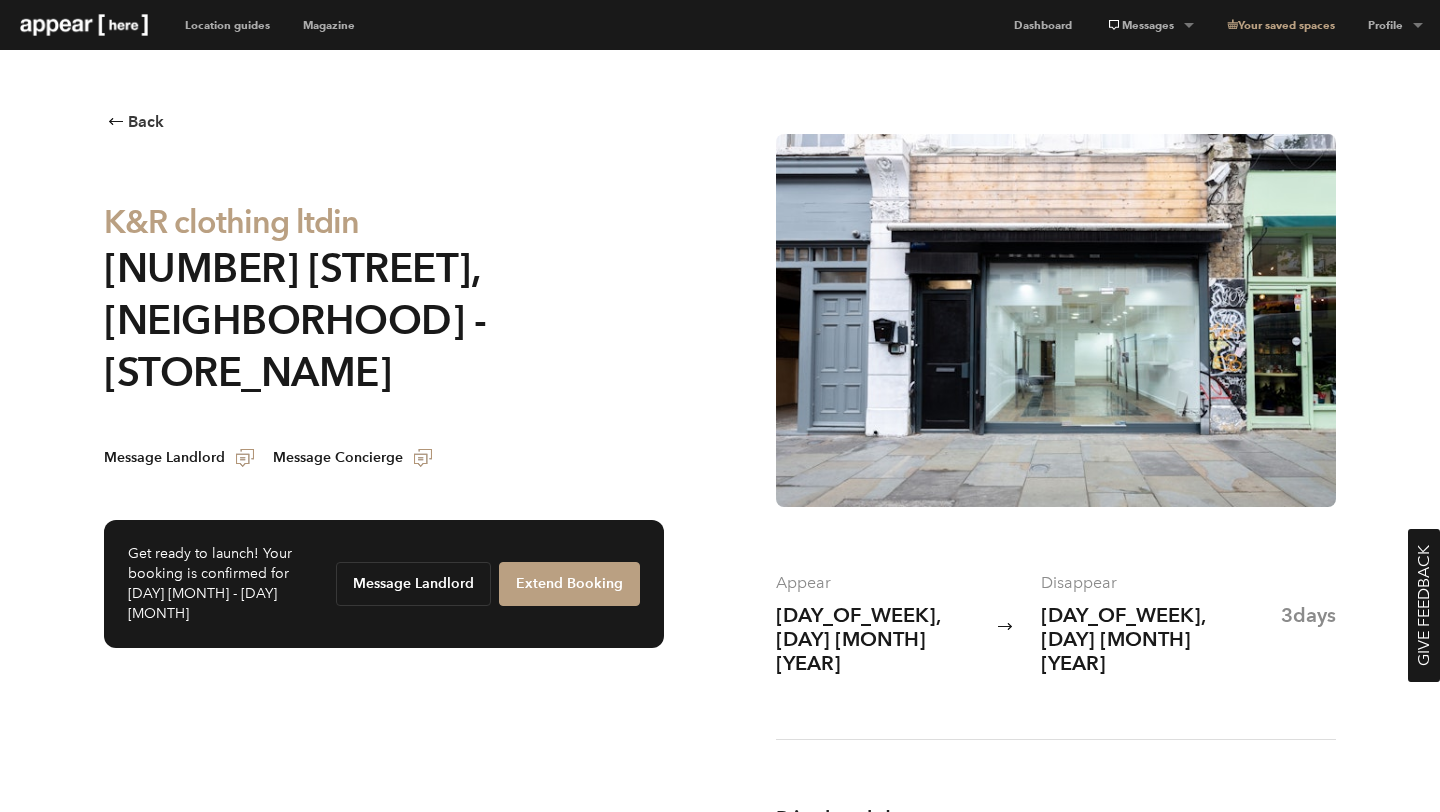 scroll, scrollTop: 1, scrollLeft: 0, axis: vertical 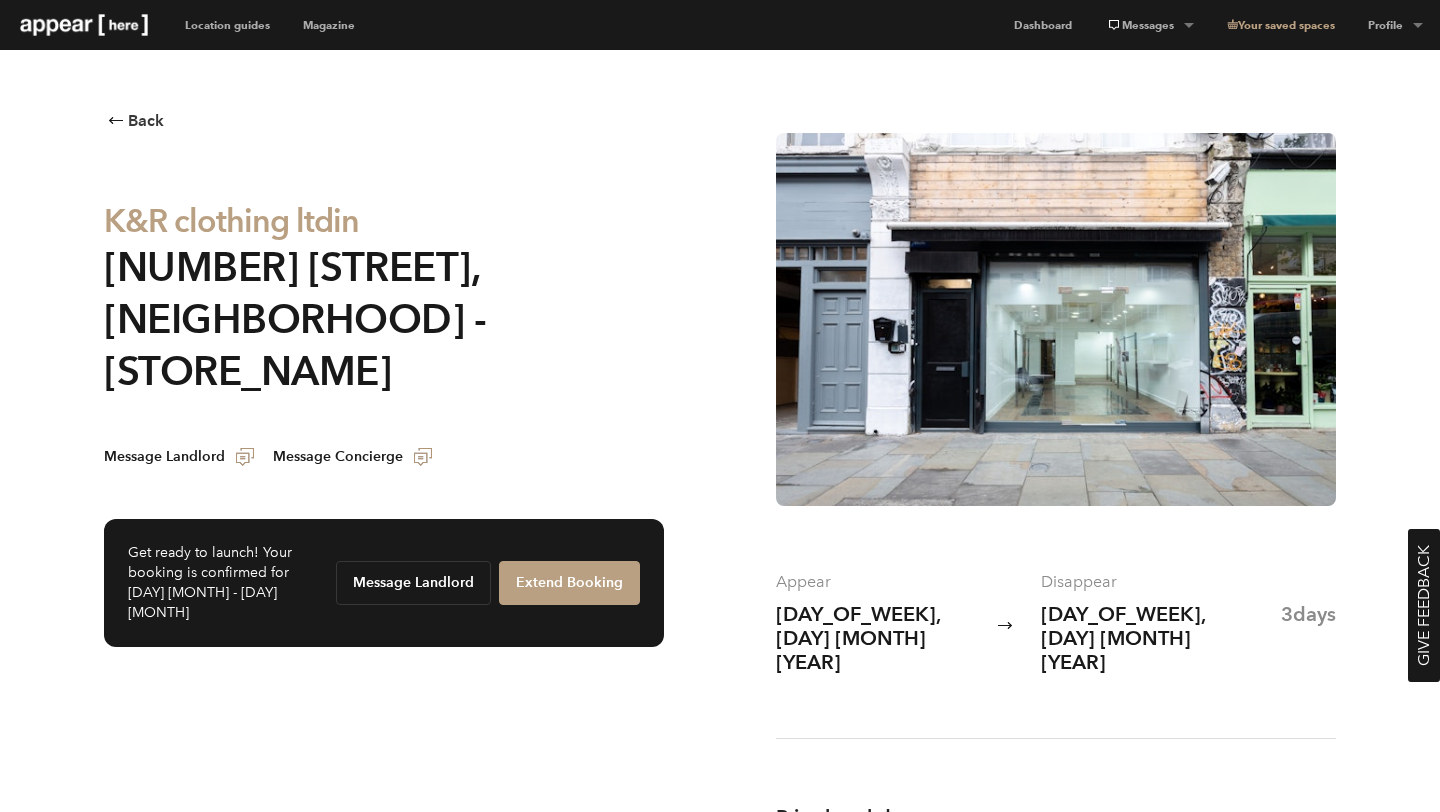click at bounding box center (1056, 319) 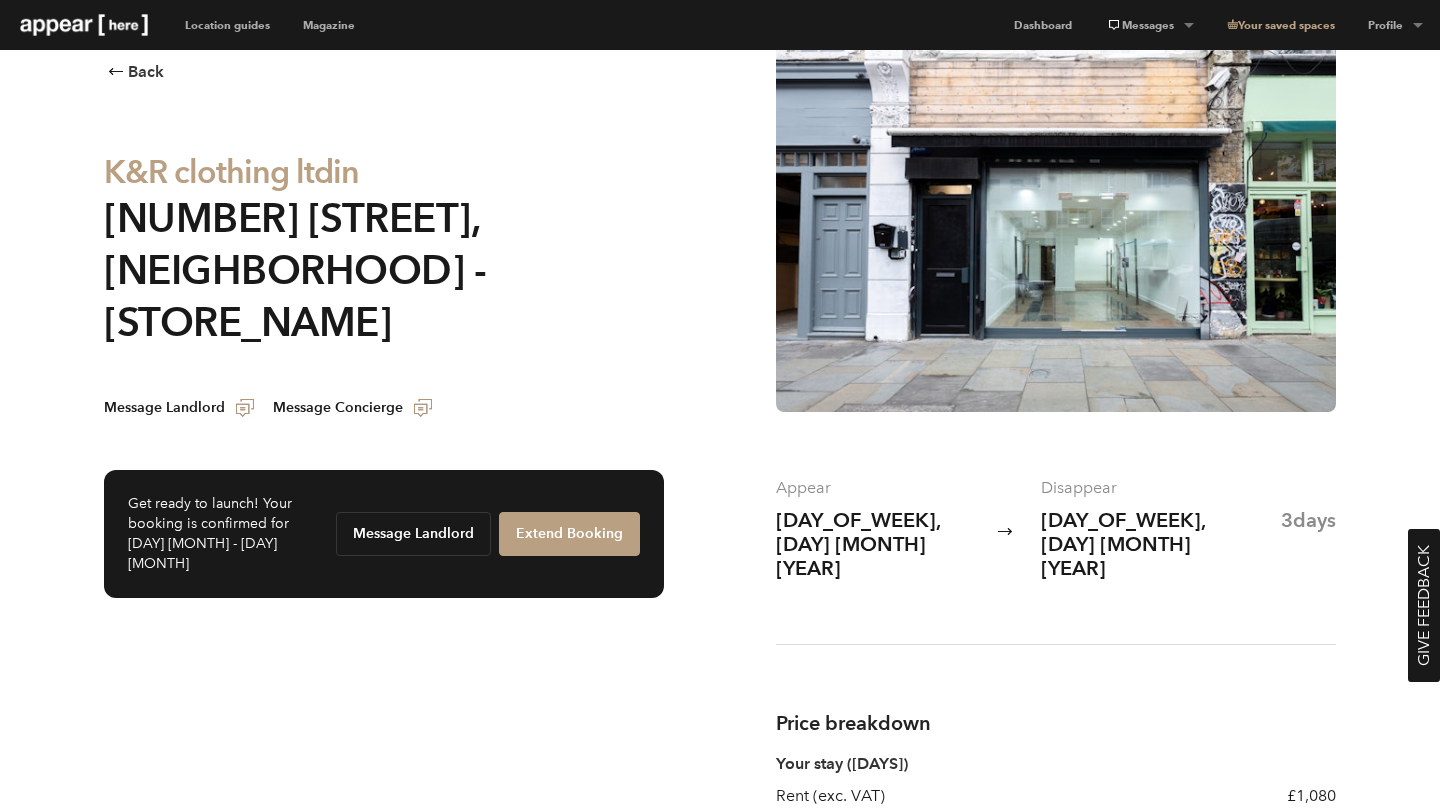 scroll, scrollTop: 0, scrollLeft: 0, axis: both 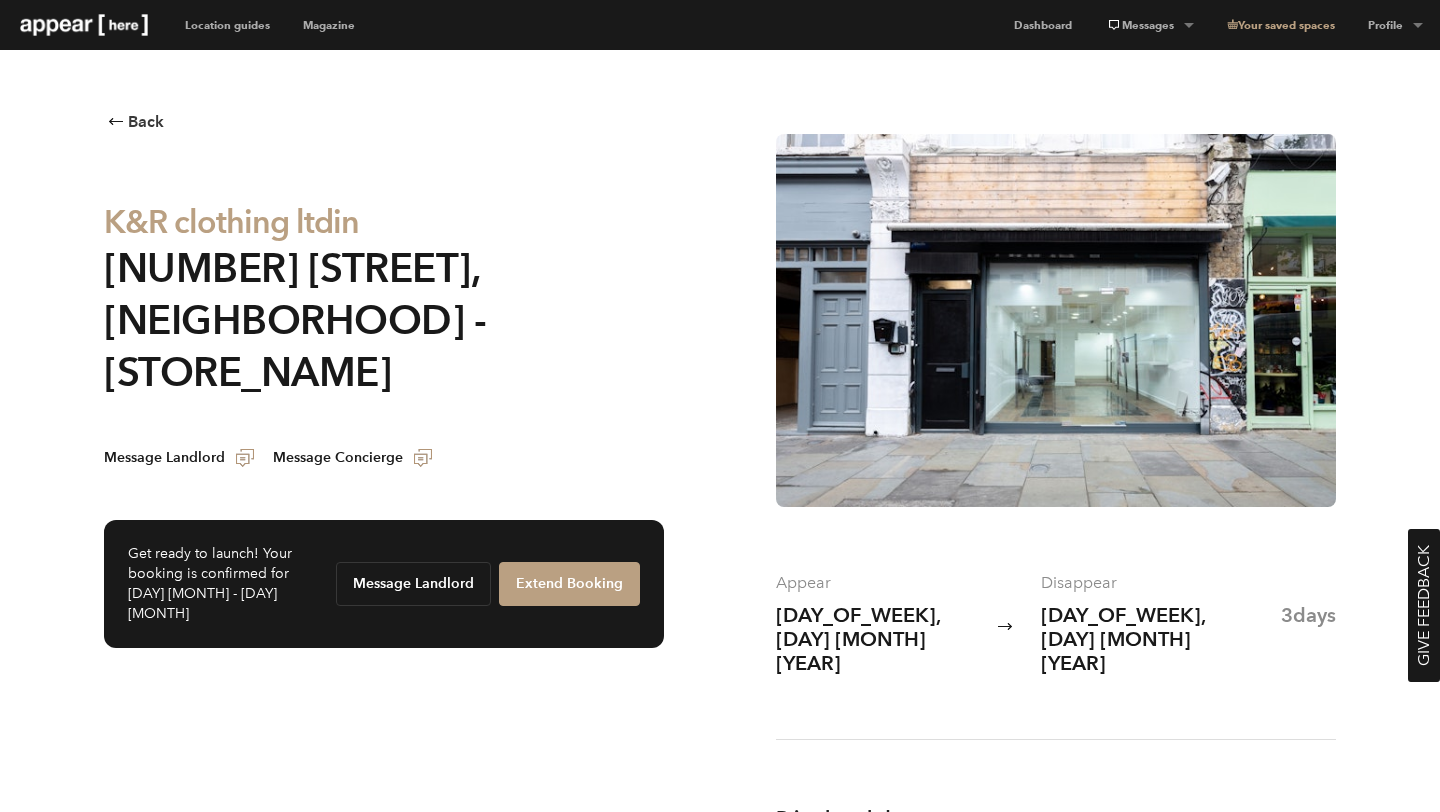 click at bounding box center (84, 25) 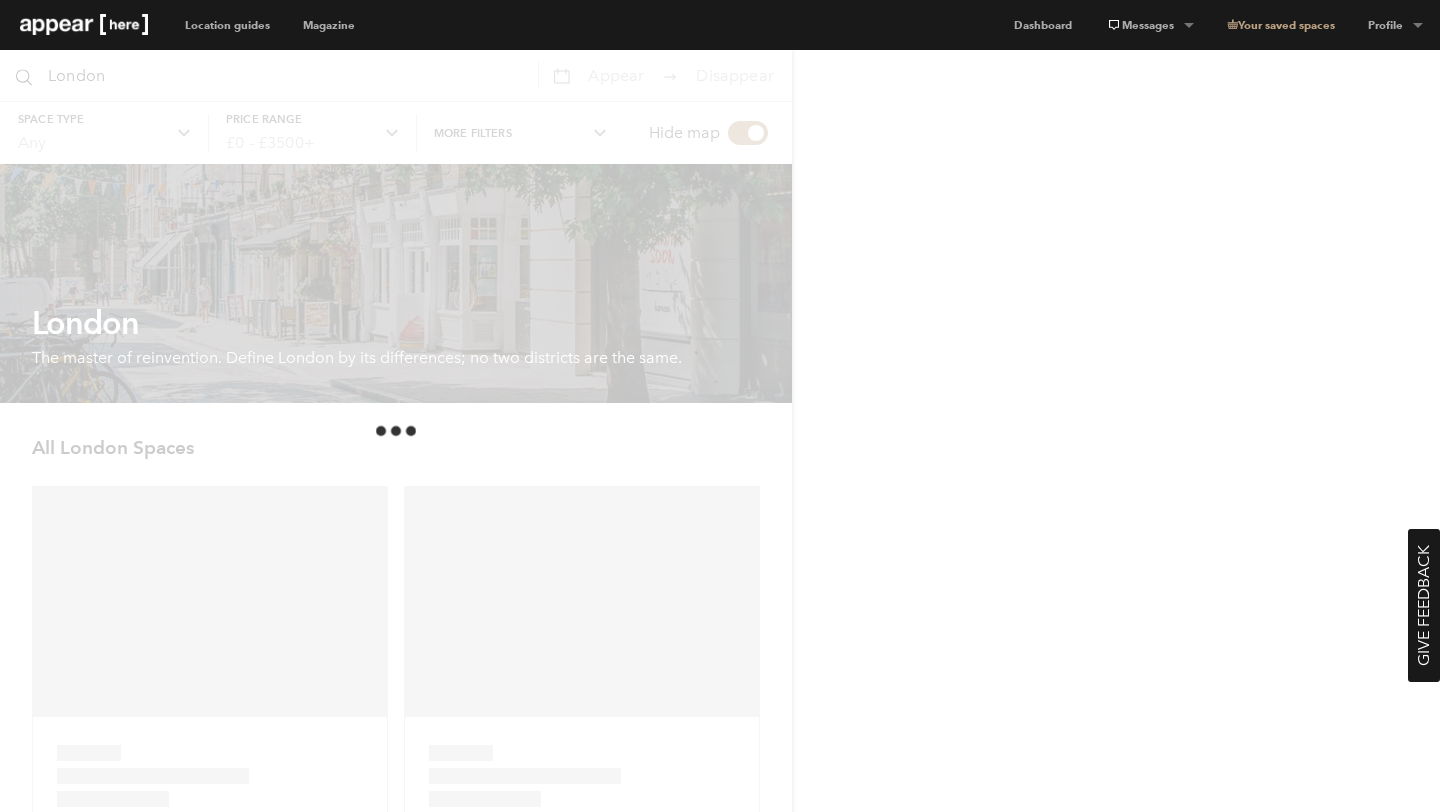 scroll, scrollTop: 0, scrollLeft: 0, axis: both 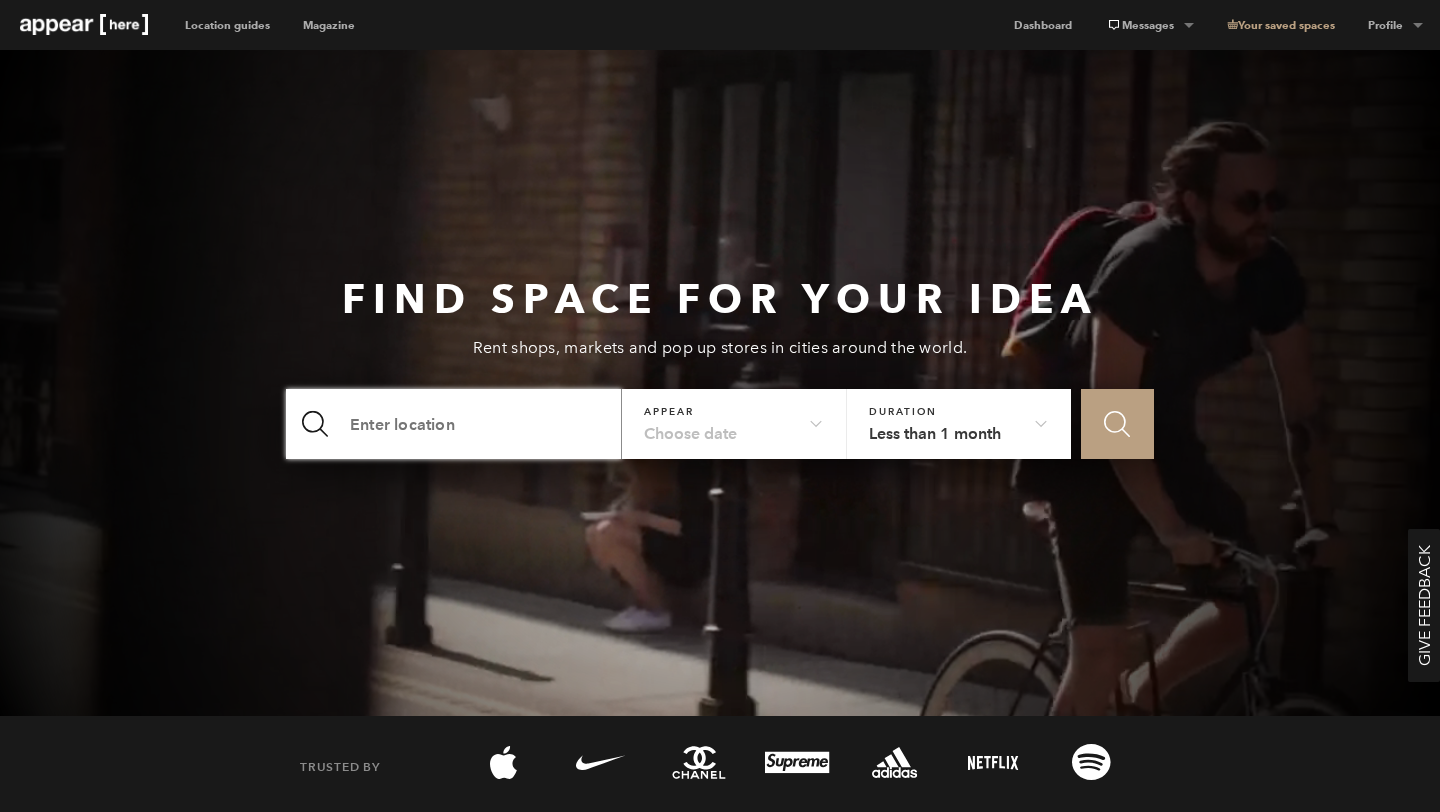 click at bounding box center [454, 424] 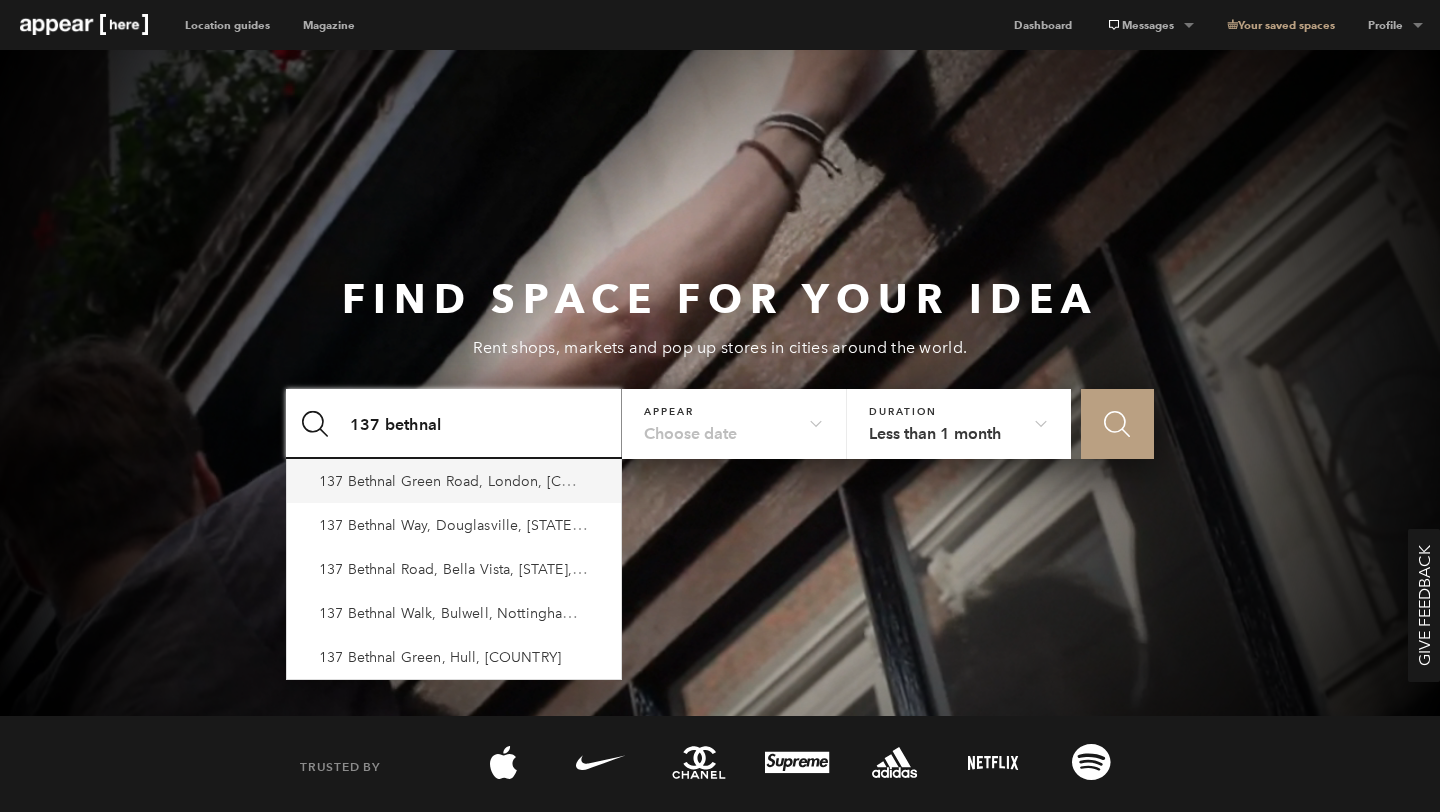 type on "137 bethnal" 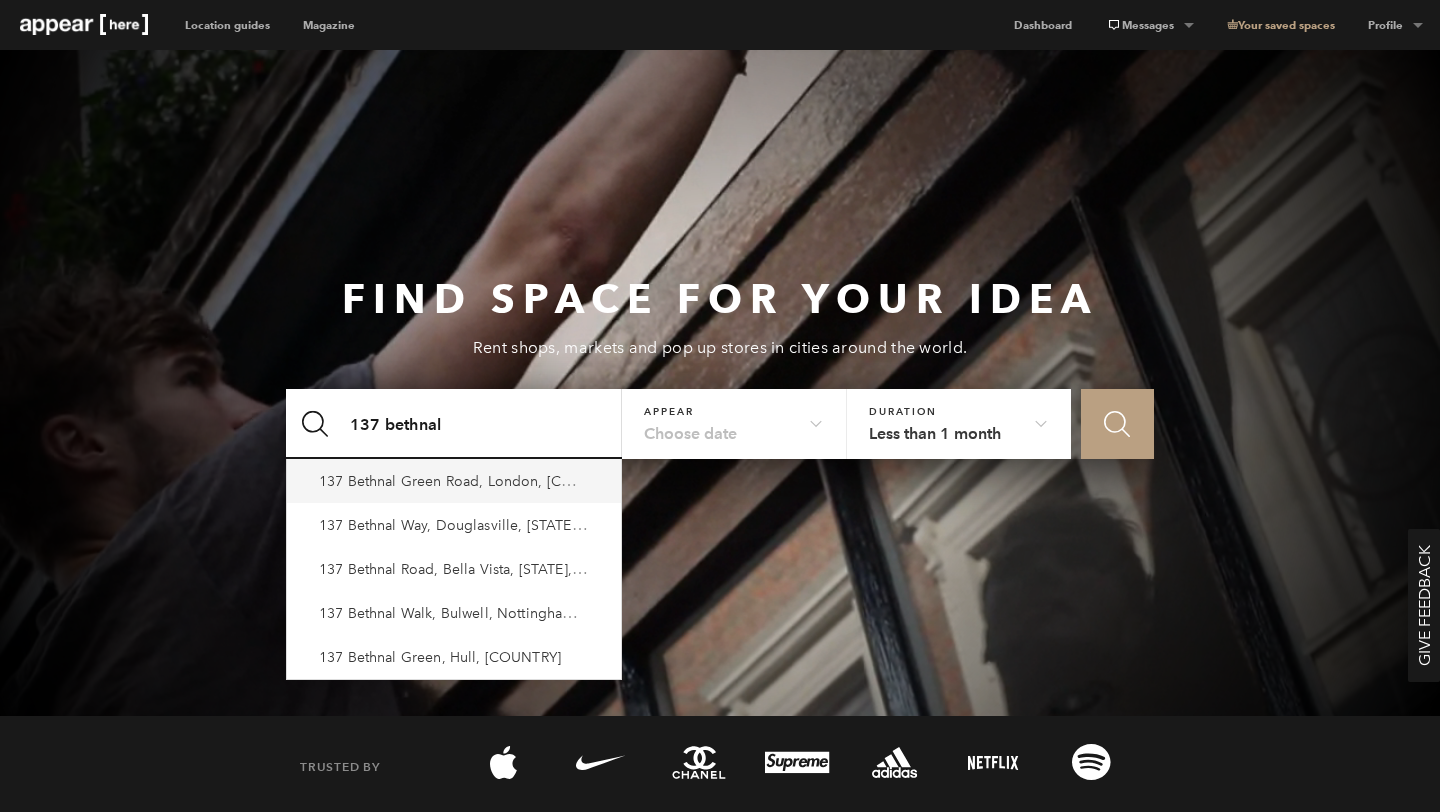 click on "137 Bethnal Green Road, London, [COUNTRY]" at bounding box center (471, 480) 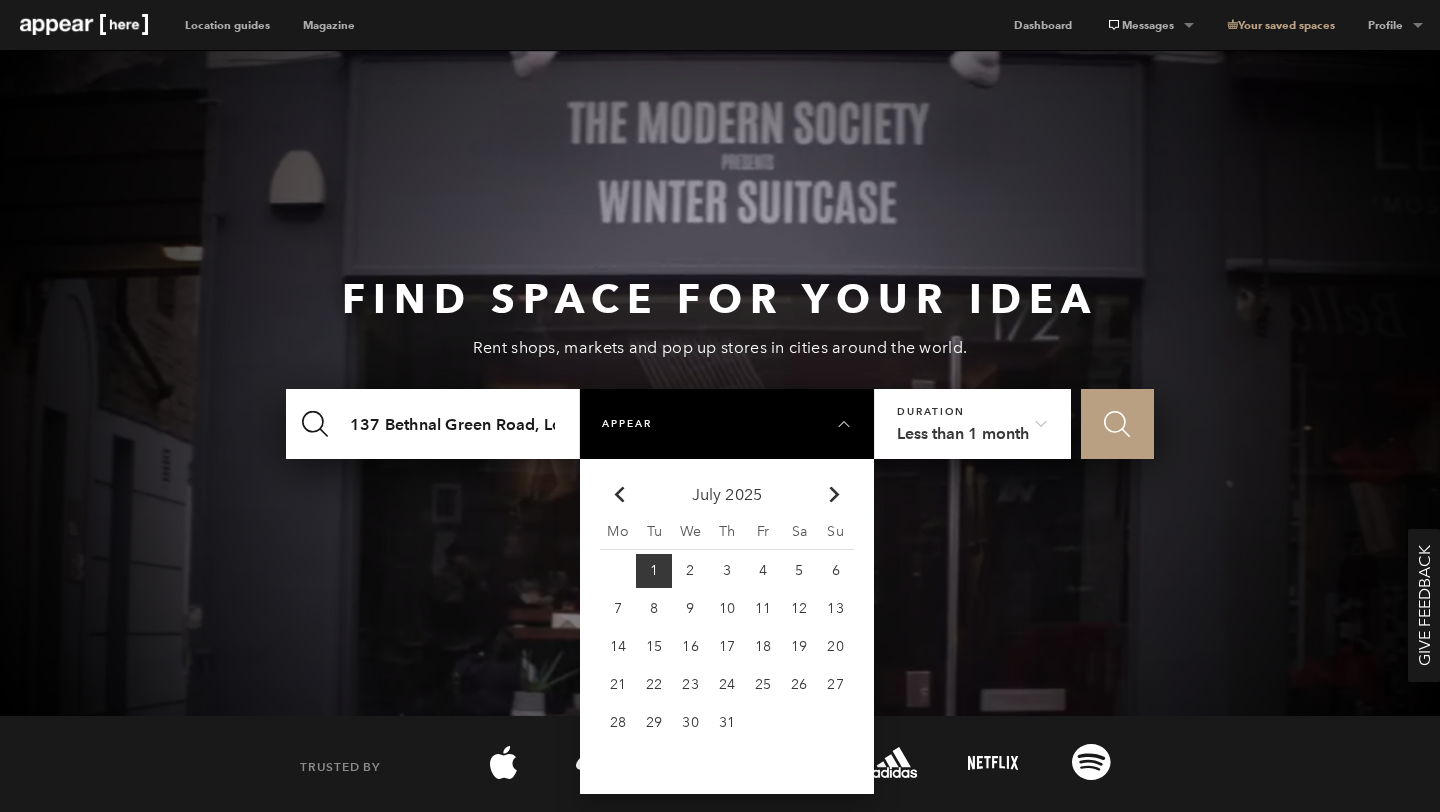 click on "31" at bounding box center [654, 570] 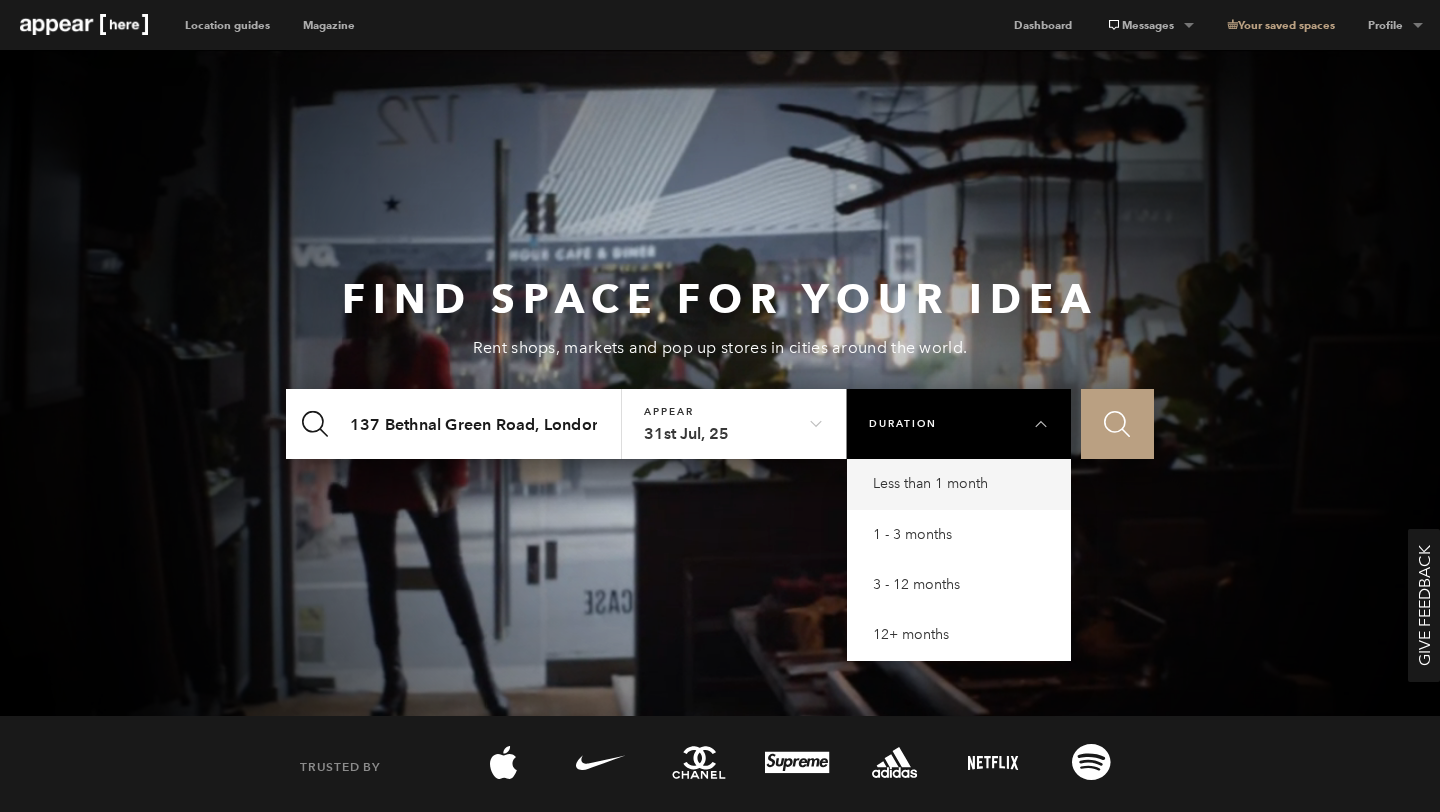 click on "Less than 1 month" at bounding box center (964, 484) 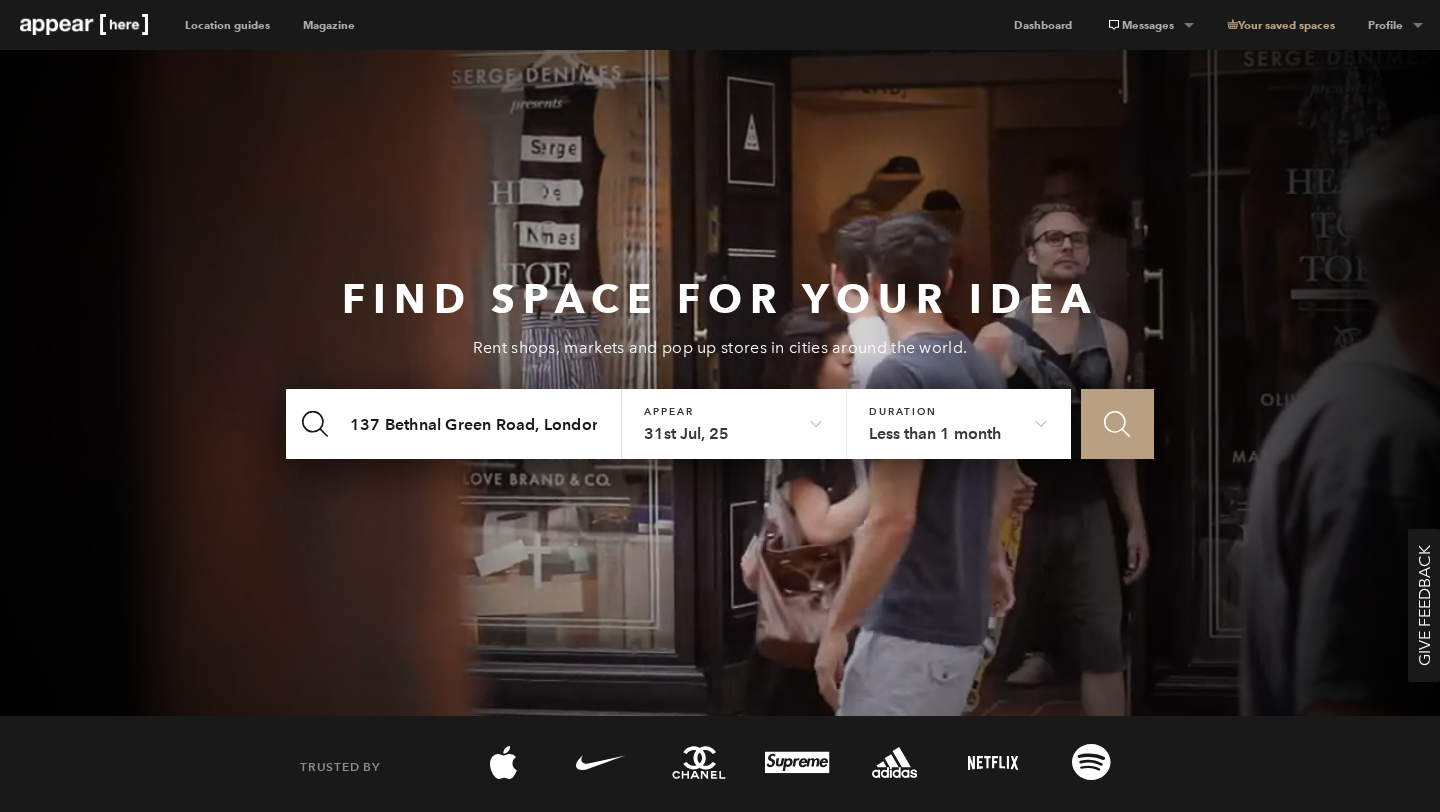 click at bounding box center [1117, 424] 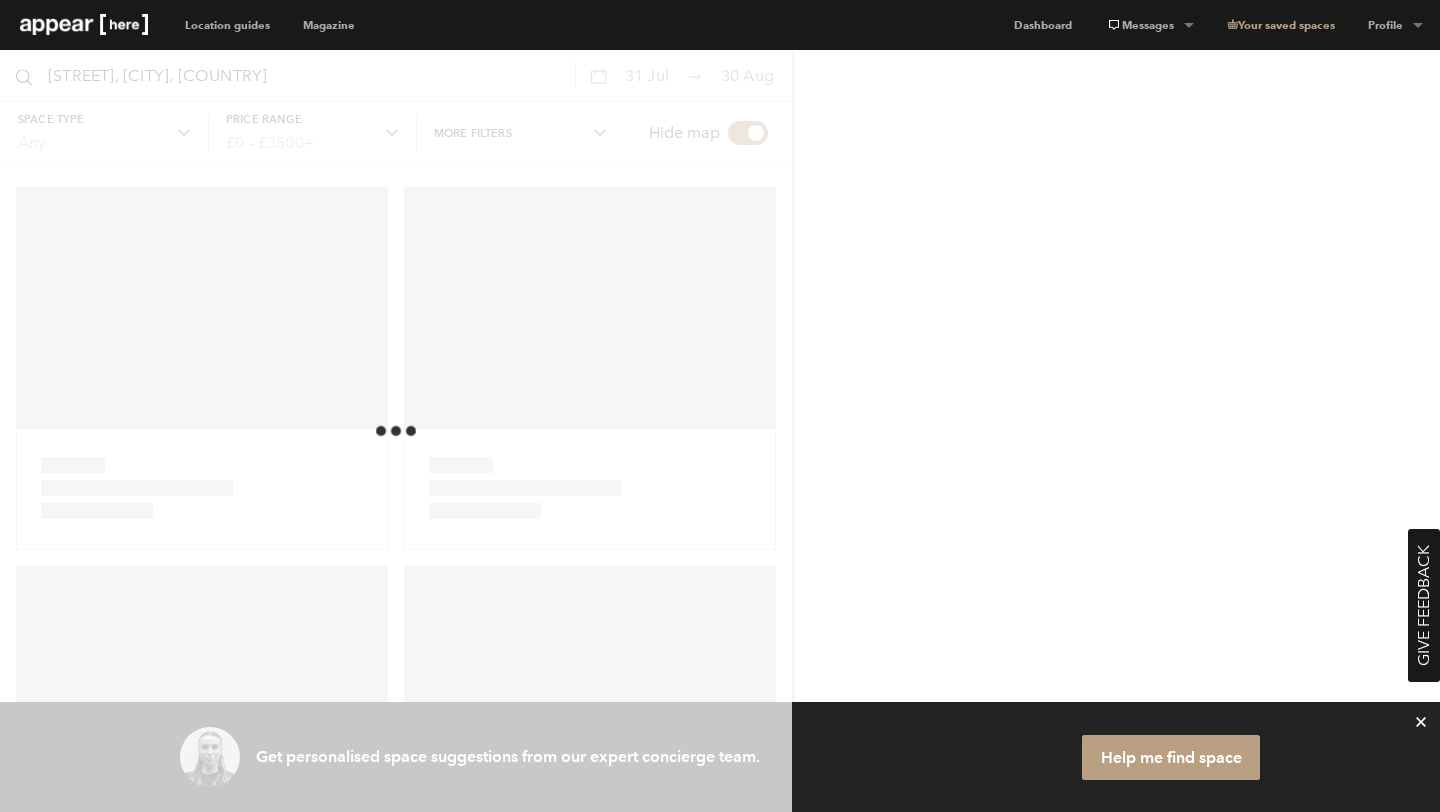 scroll, scrollTop: 0, scrollLeft: 0, axis: both 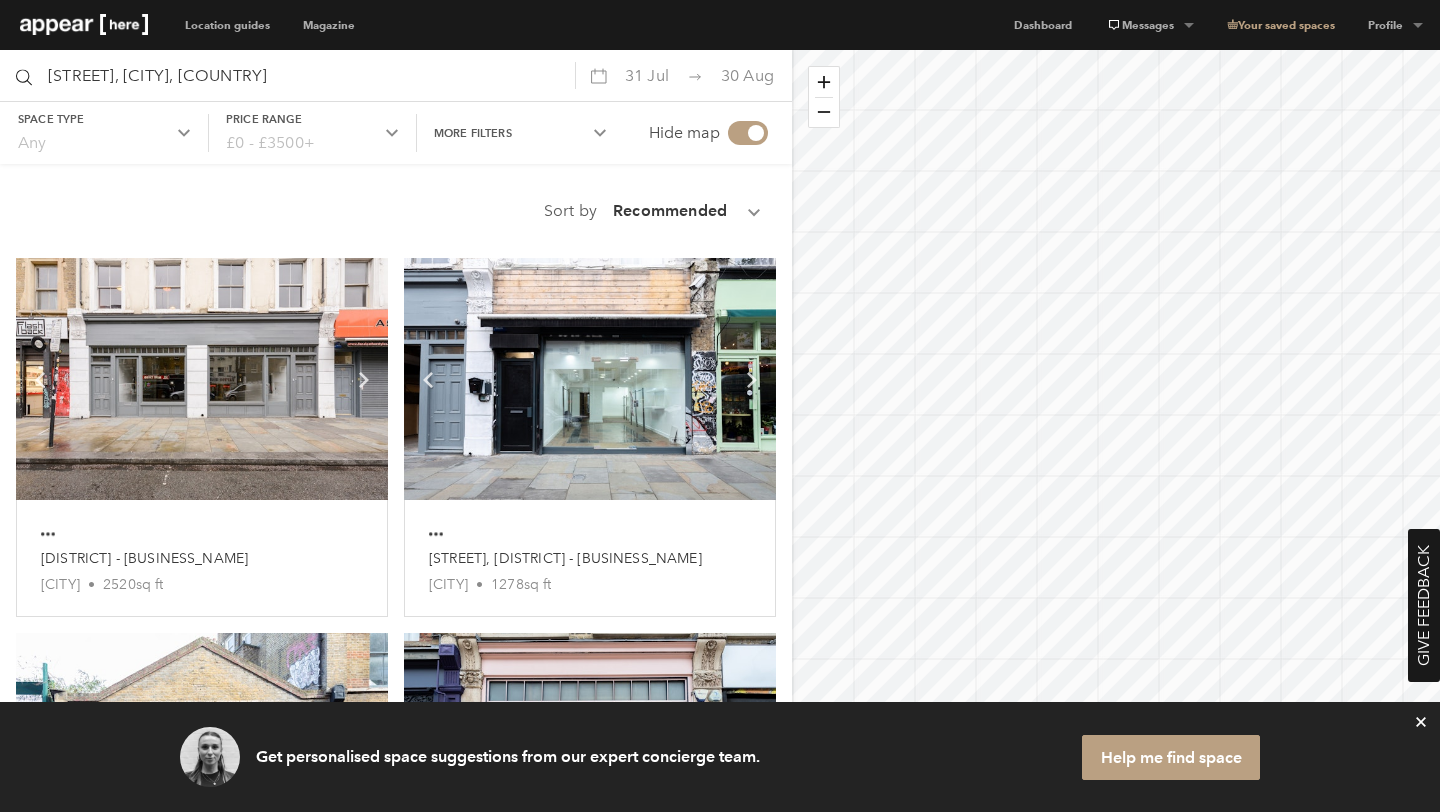 click at bounding box center (590, 379) 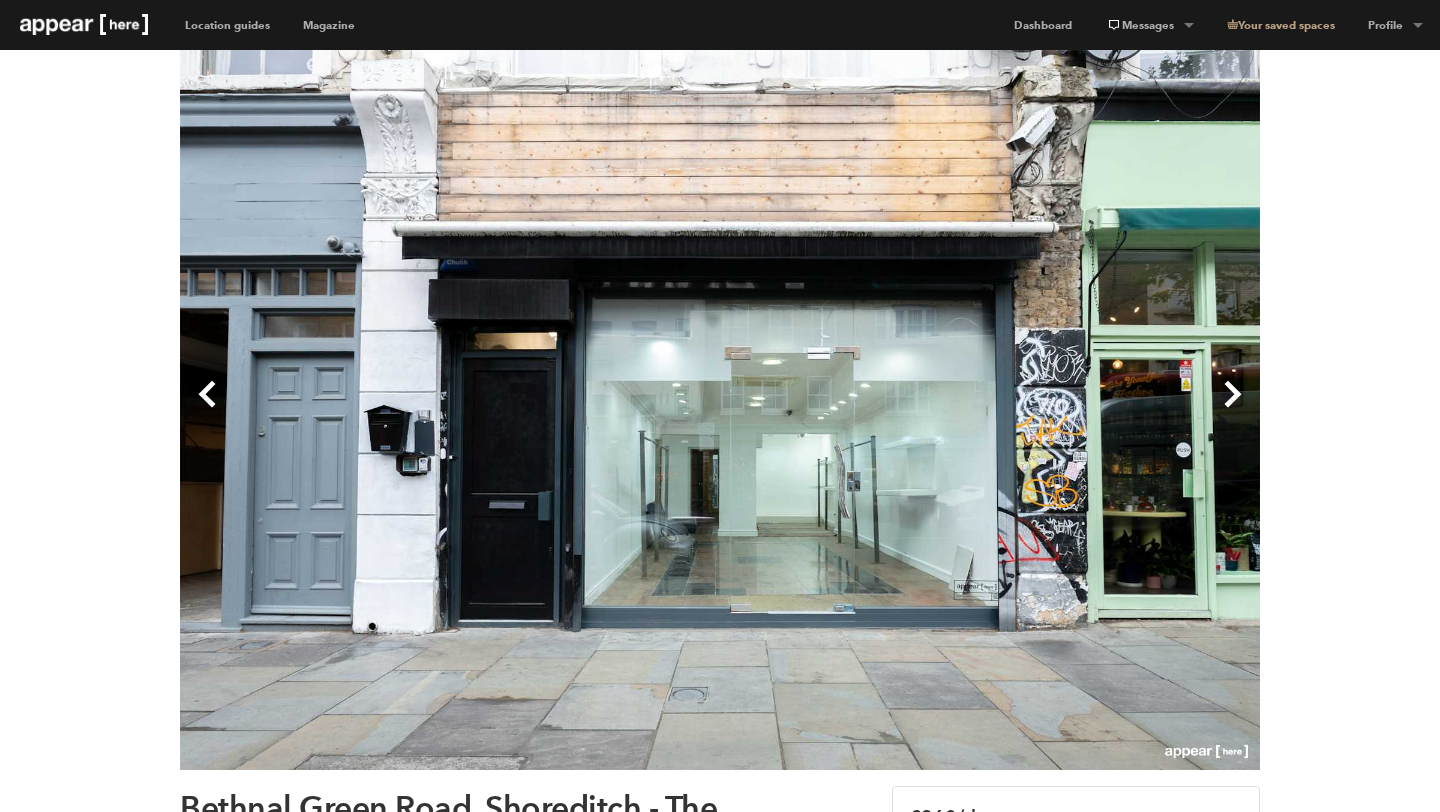 scroll, scrollTop: 0, scrollLeft: 0, axis: both 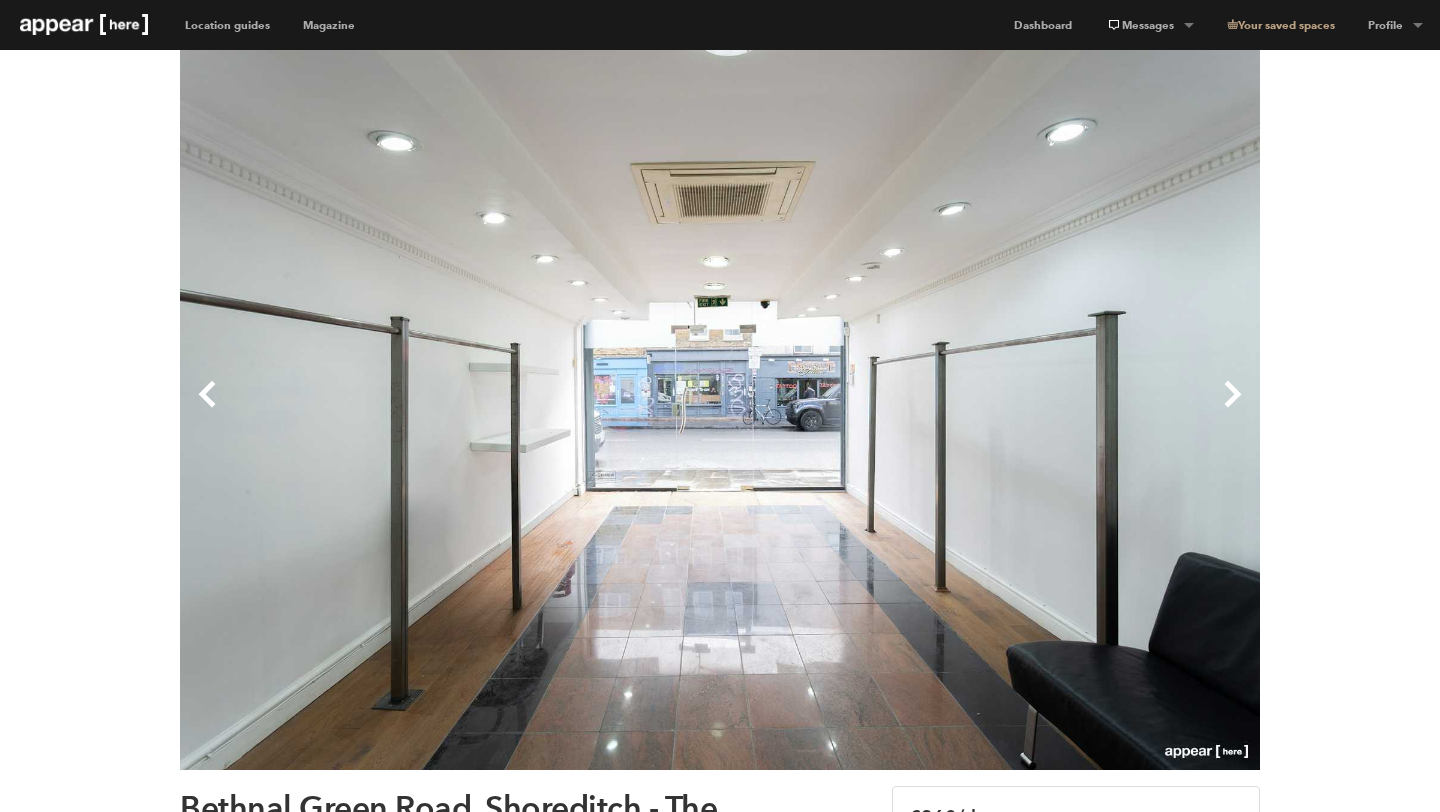 click on "Next" at bounding box center (990, 410) 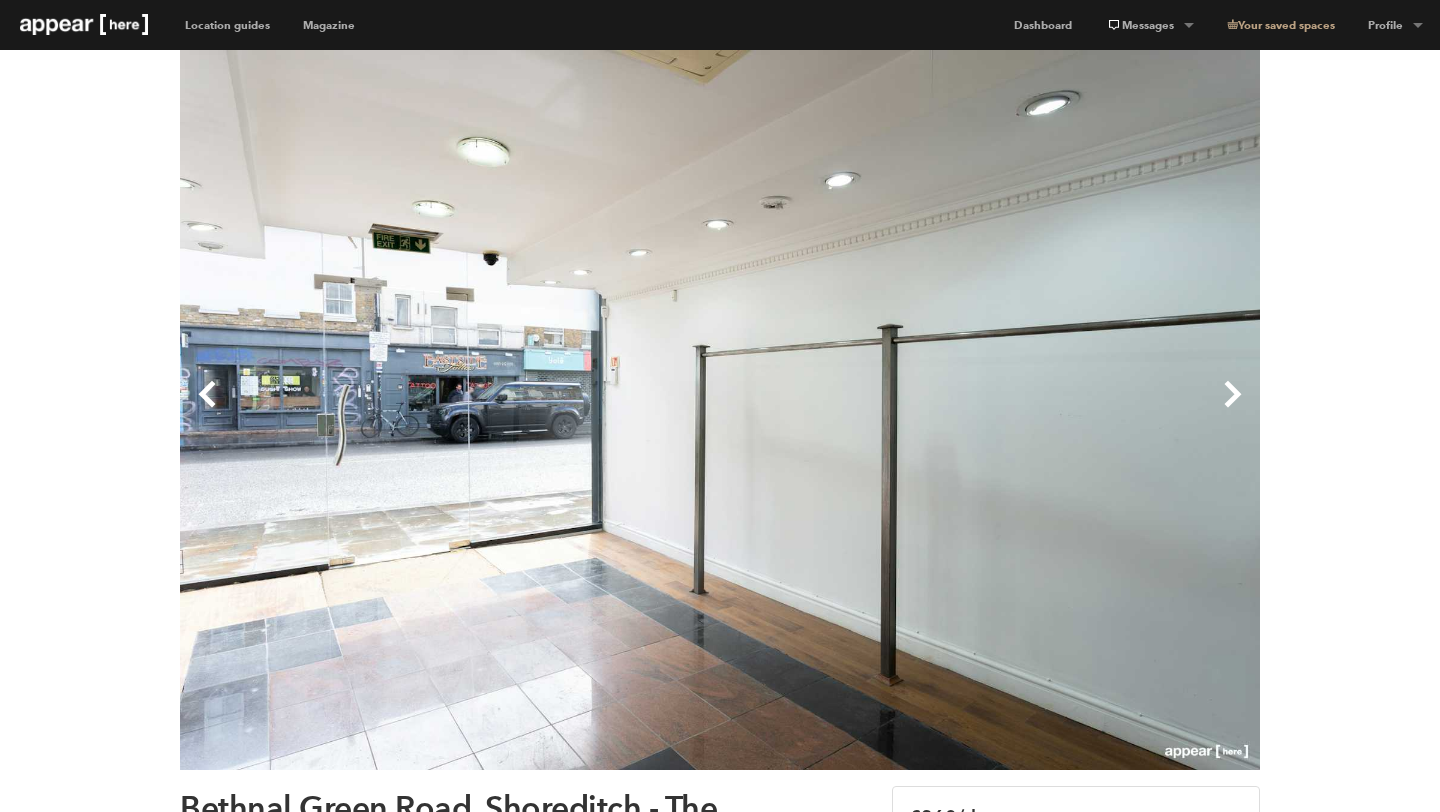 click on "Next" at bounding box center (990, 410) 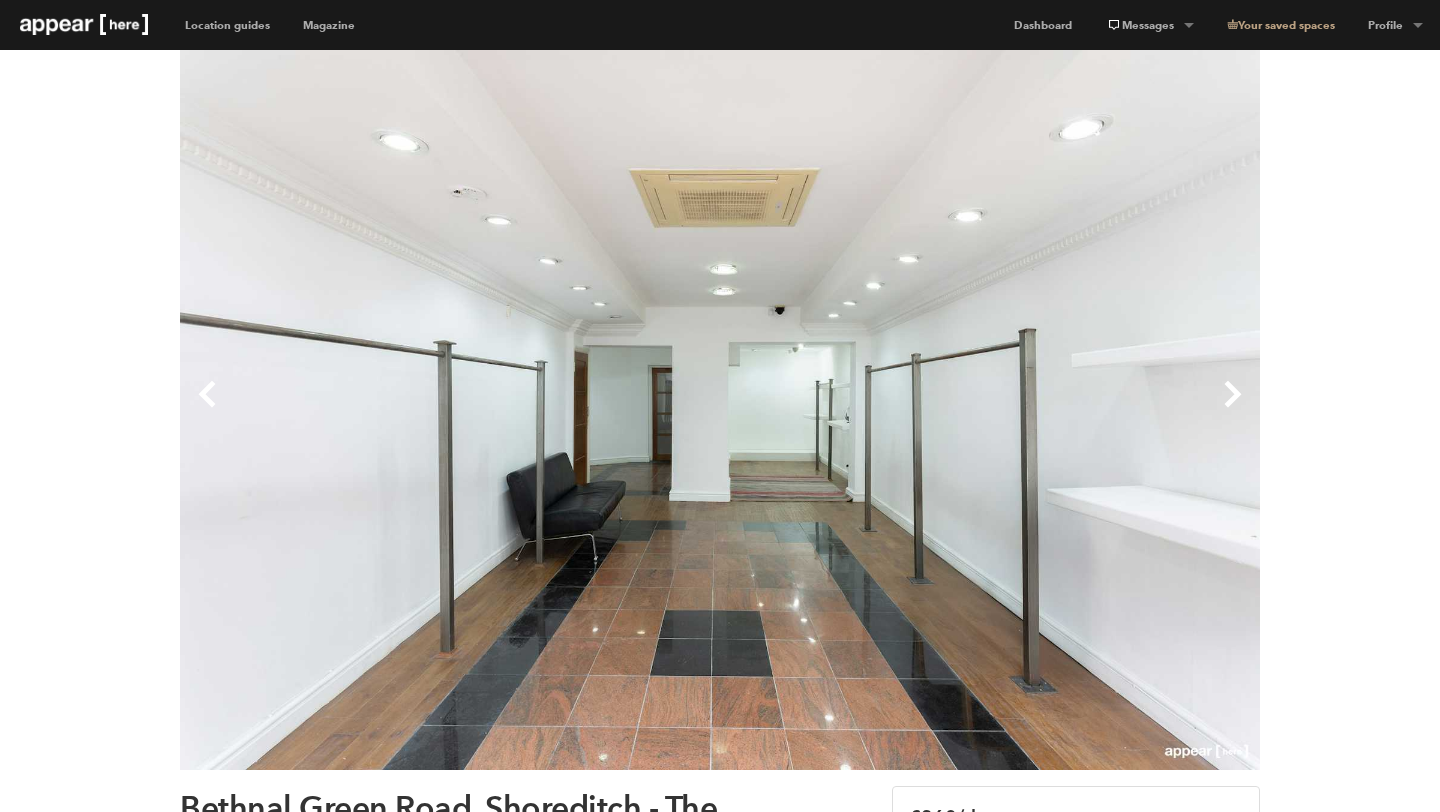 click on "Next" at bounding box center [990, 410] 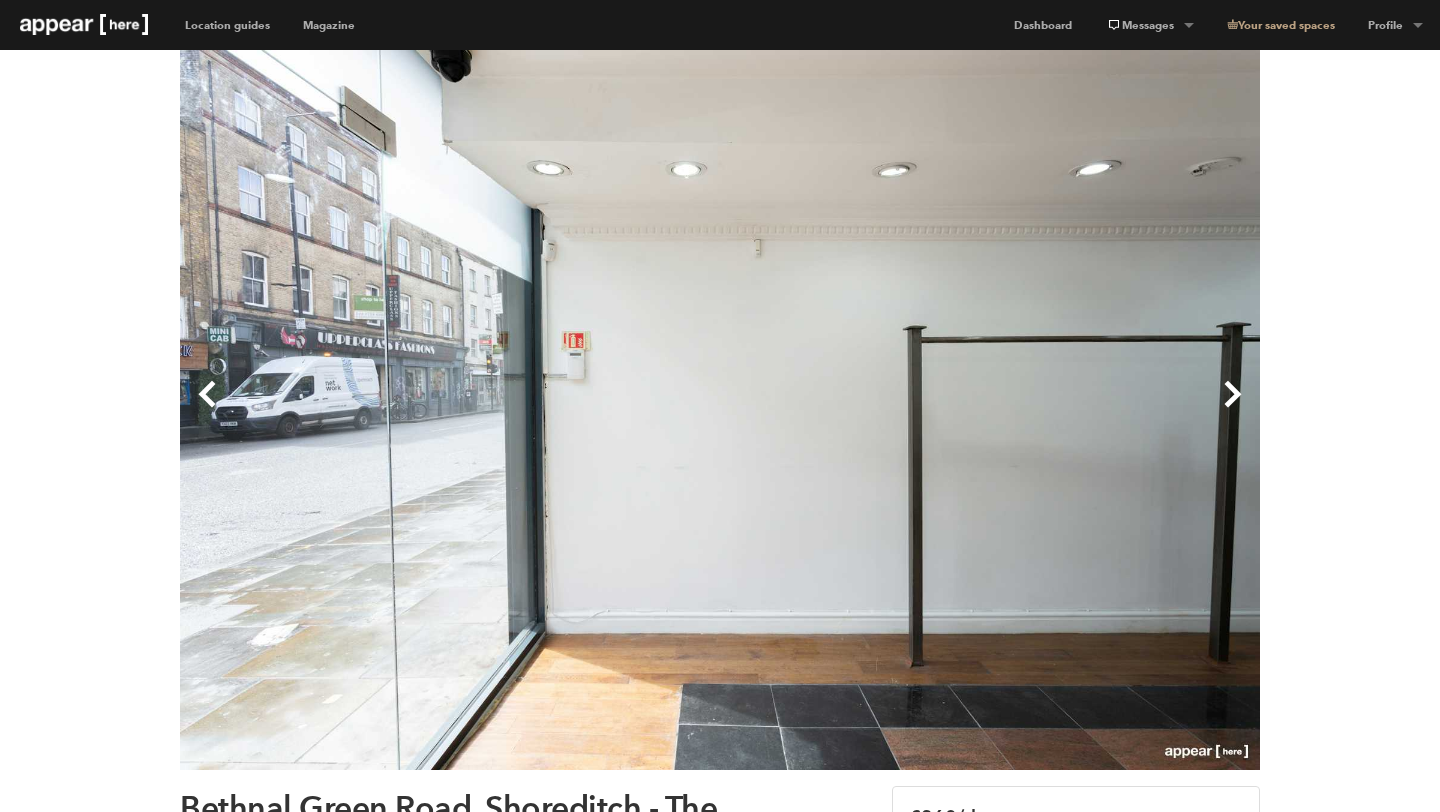 click on "Next" at bounding box center [990, 410] 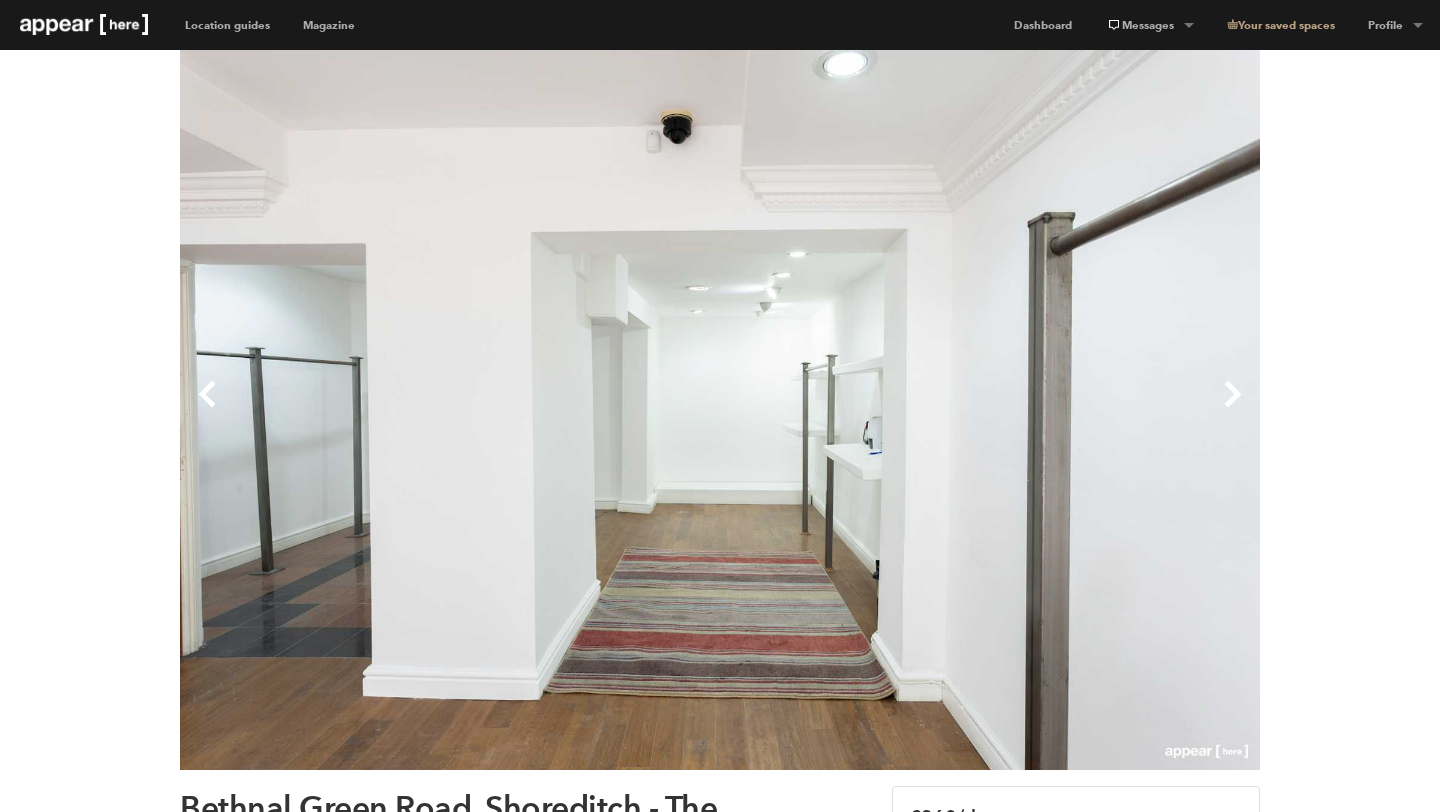 click on "Next" at bounding box center (990, 410) 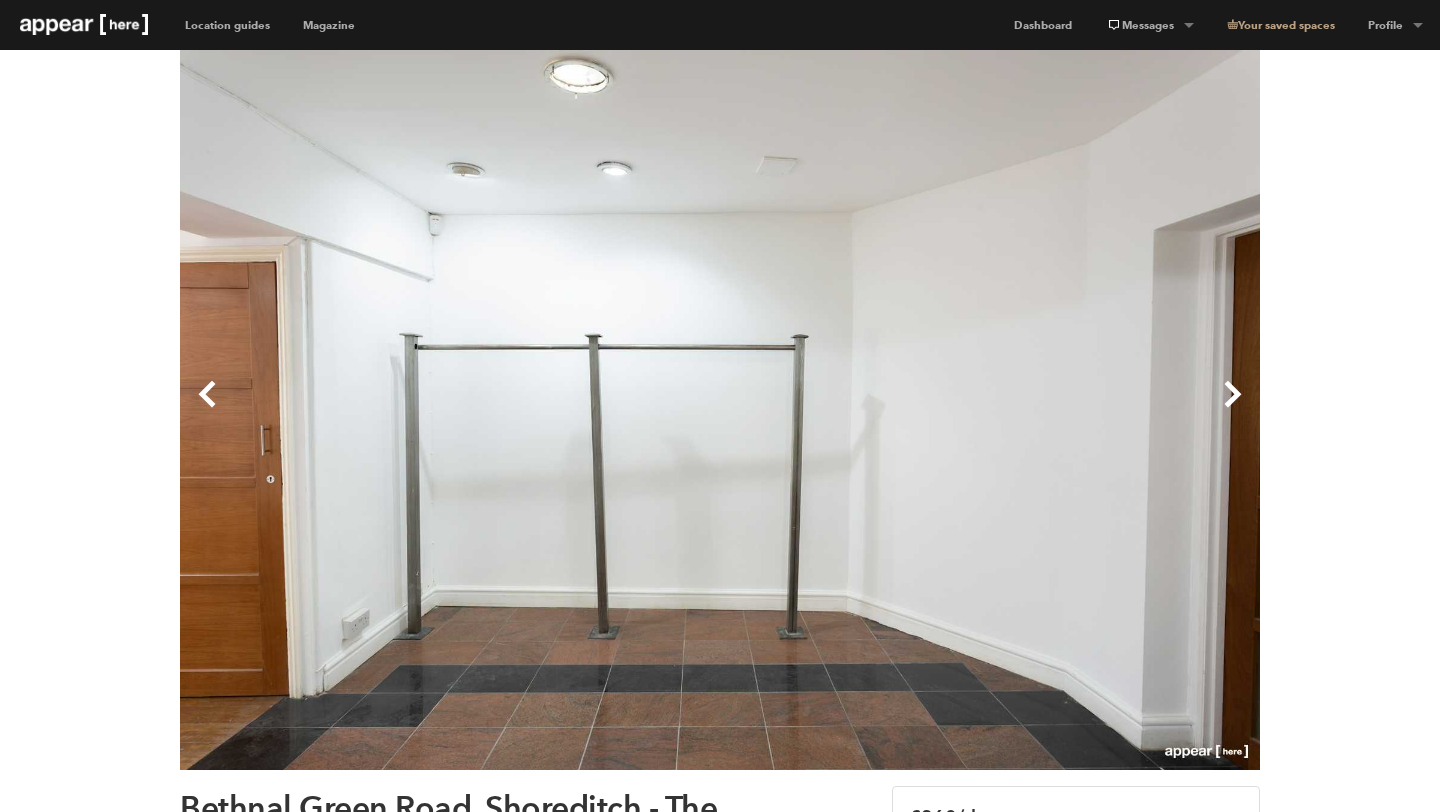 click on "Next" at bounding box center (990, 410) 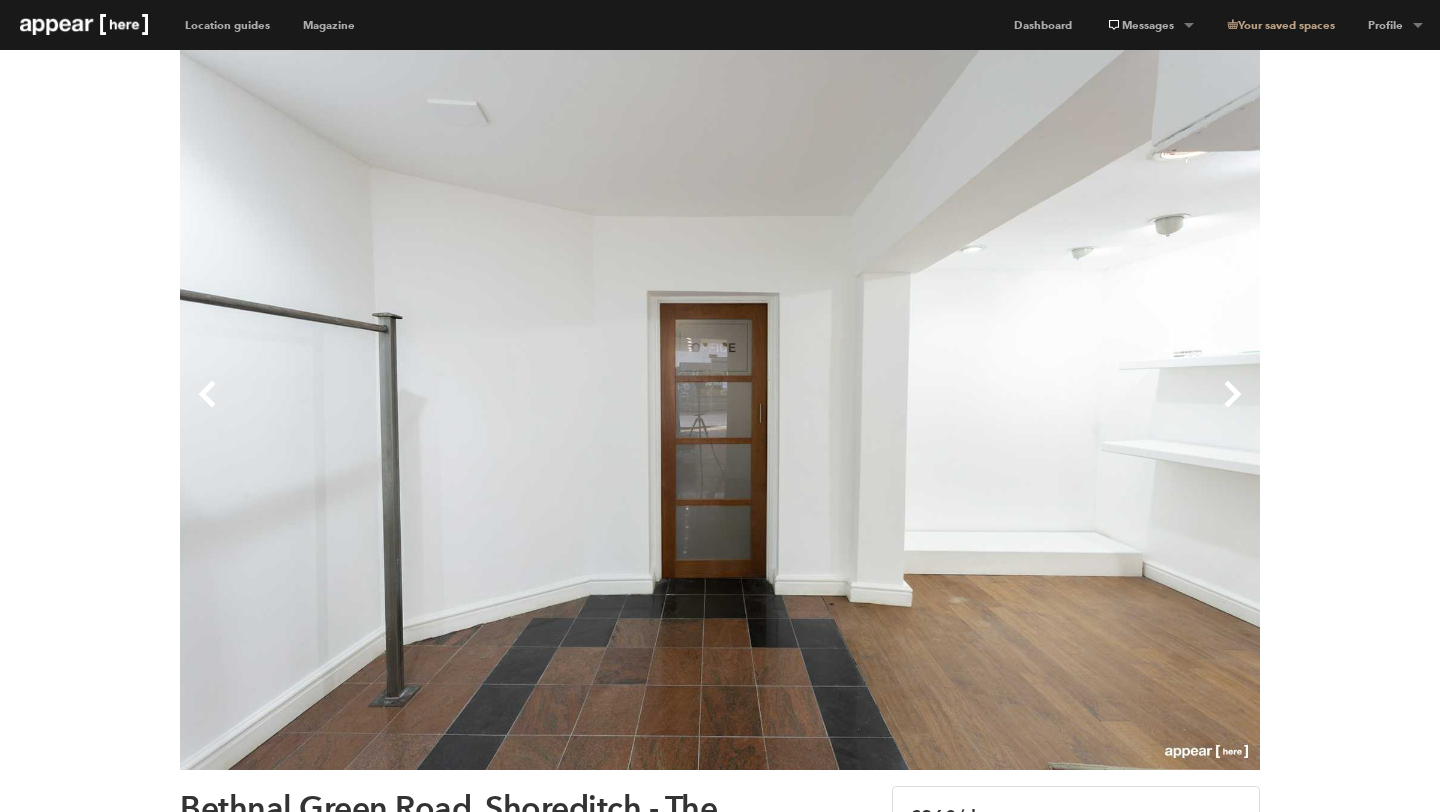 click on "Next" at bounding box center (990, 410) 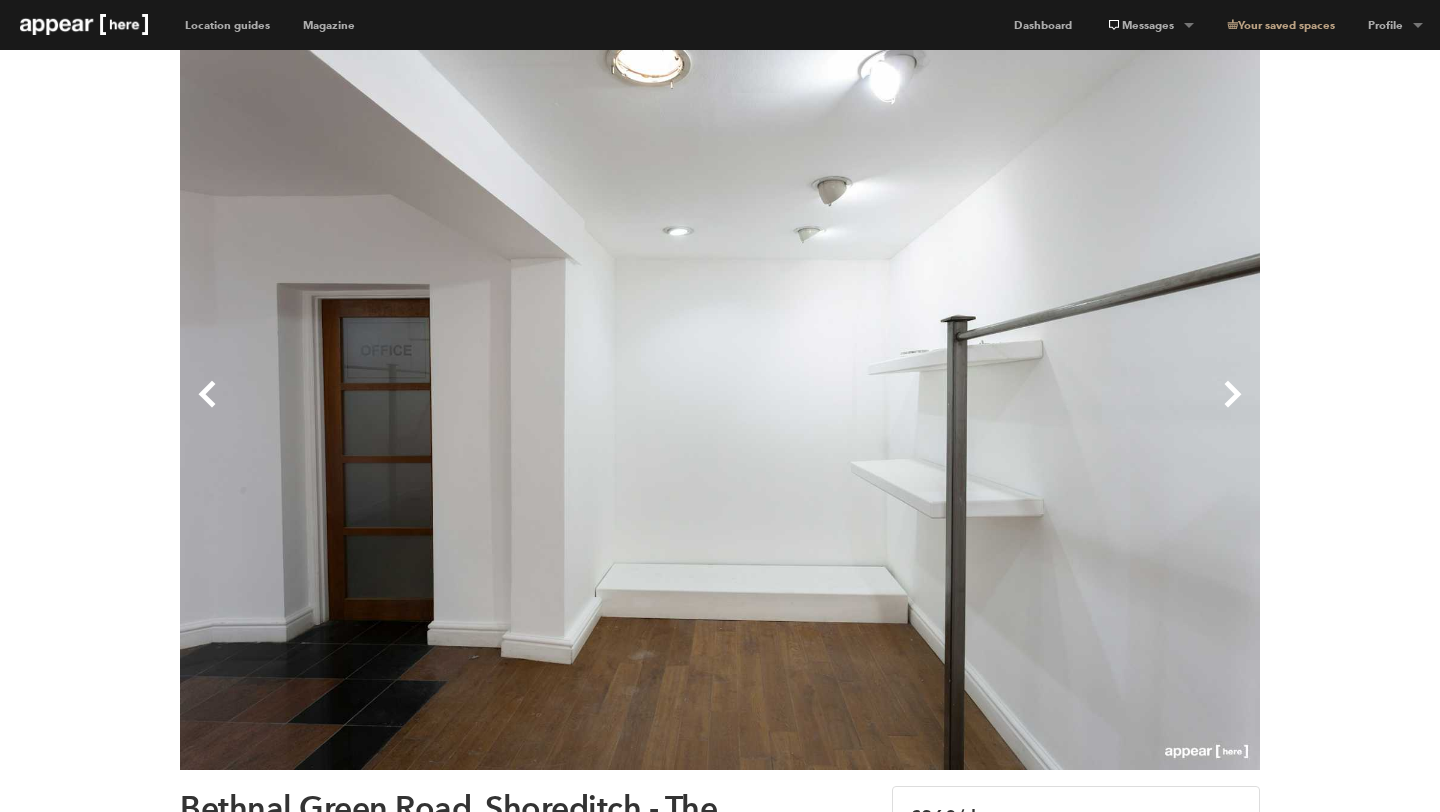 click on "Previous" at bounding box center (450, 410) 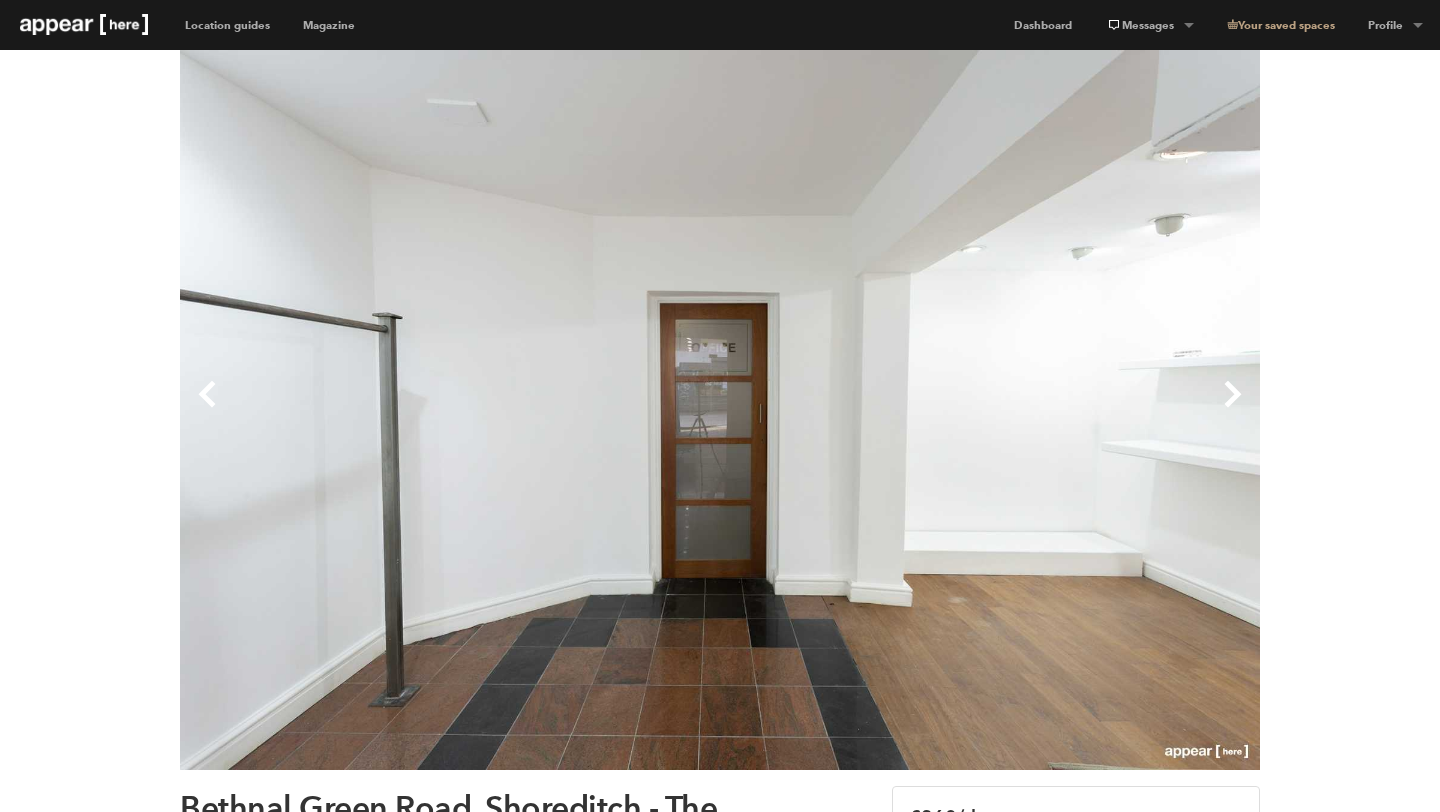 click on "Previous" at bounding box center (450, 410) 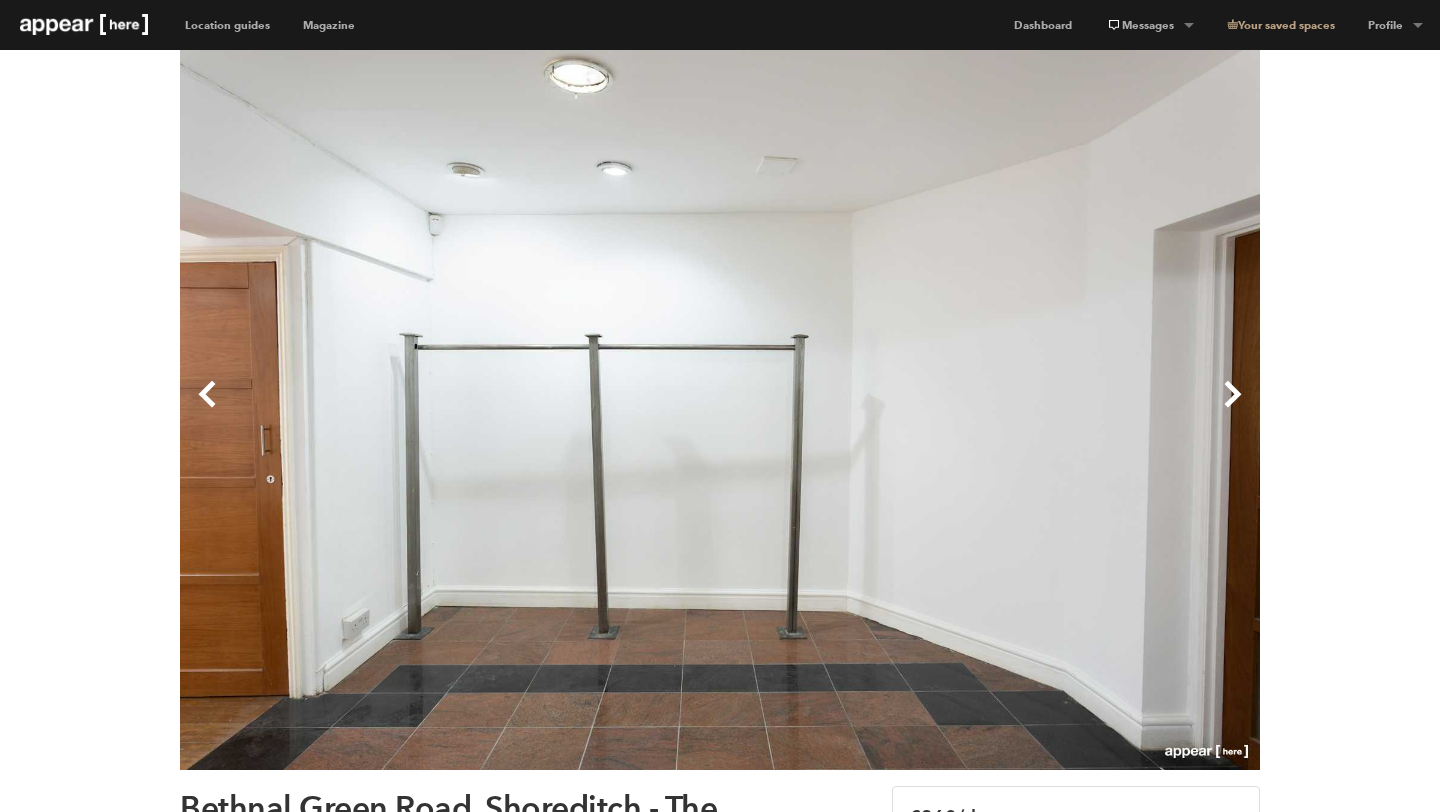 click on "Previous" at bounding box center [450, 410] 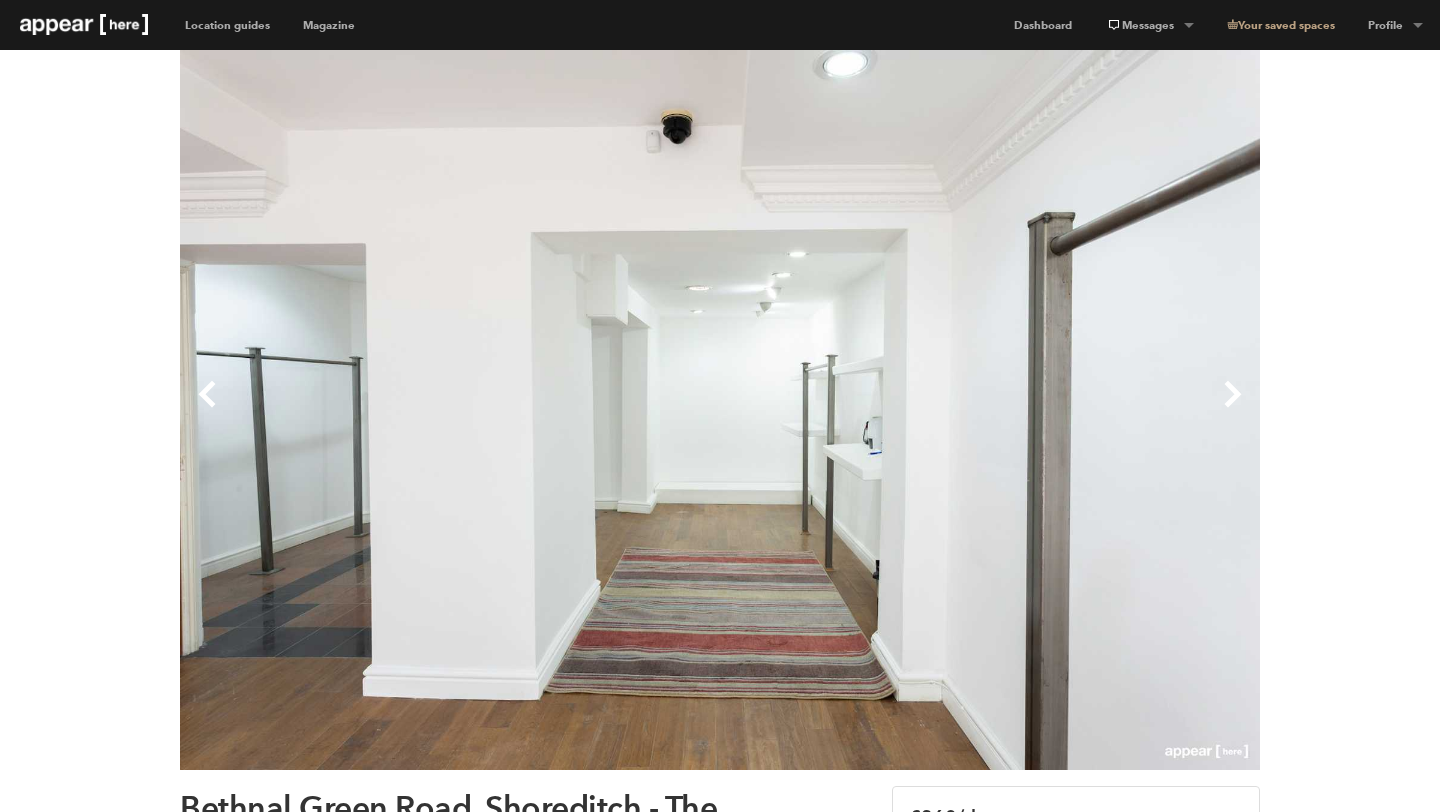 click on "Previous" at bounding box center [450, 410] 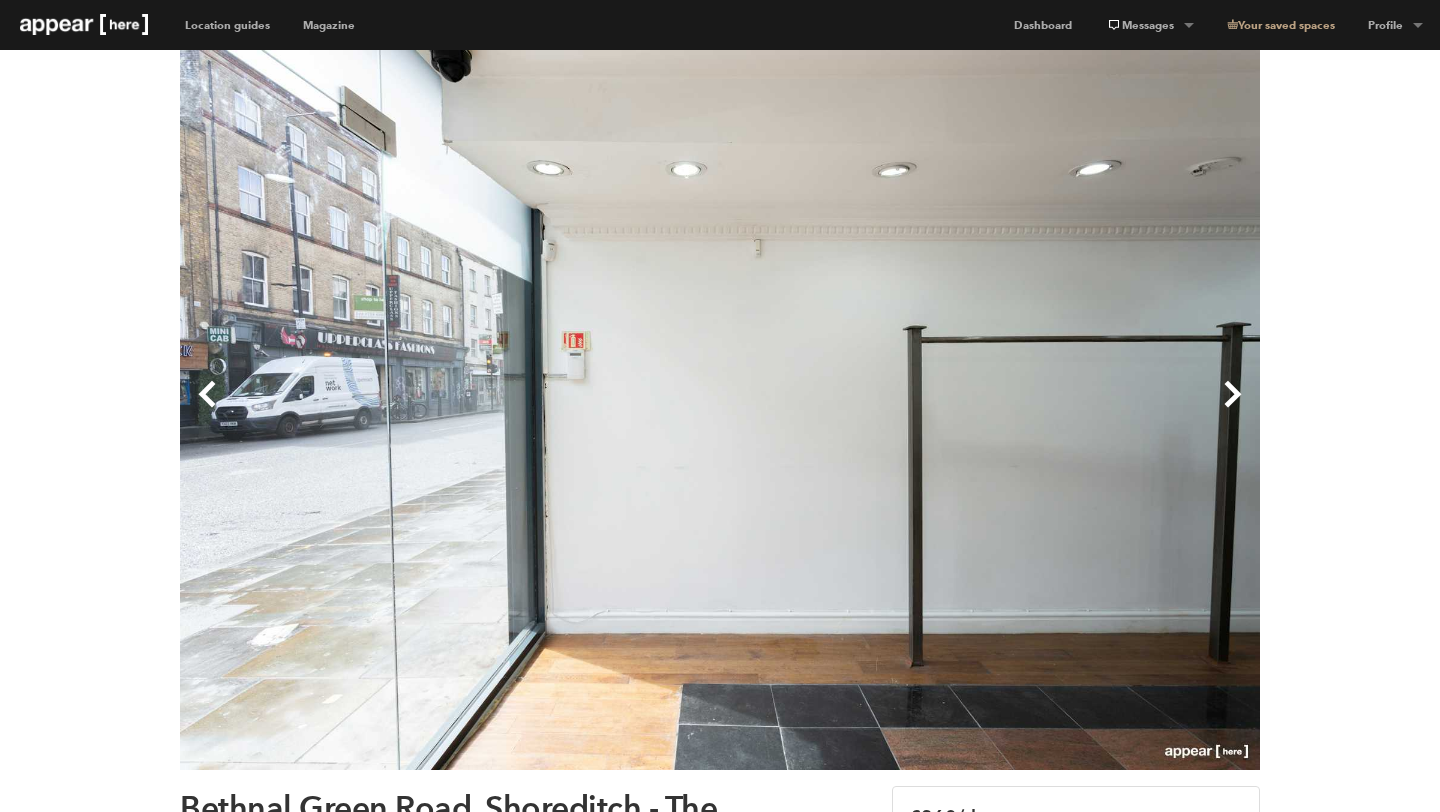 click on "Previous" at bounding box center (450, 410) 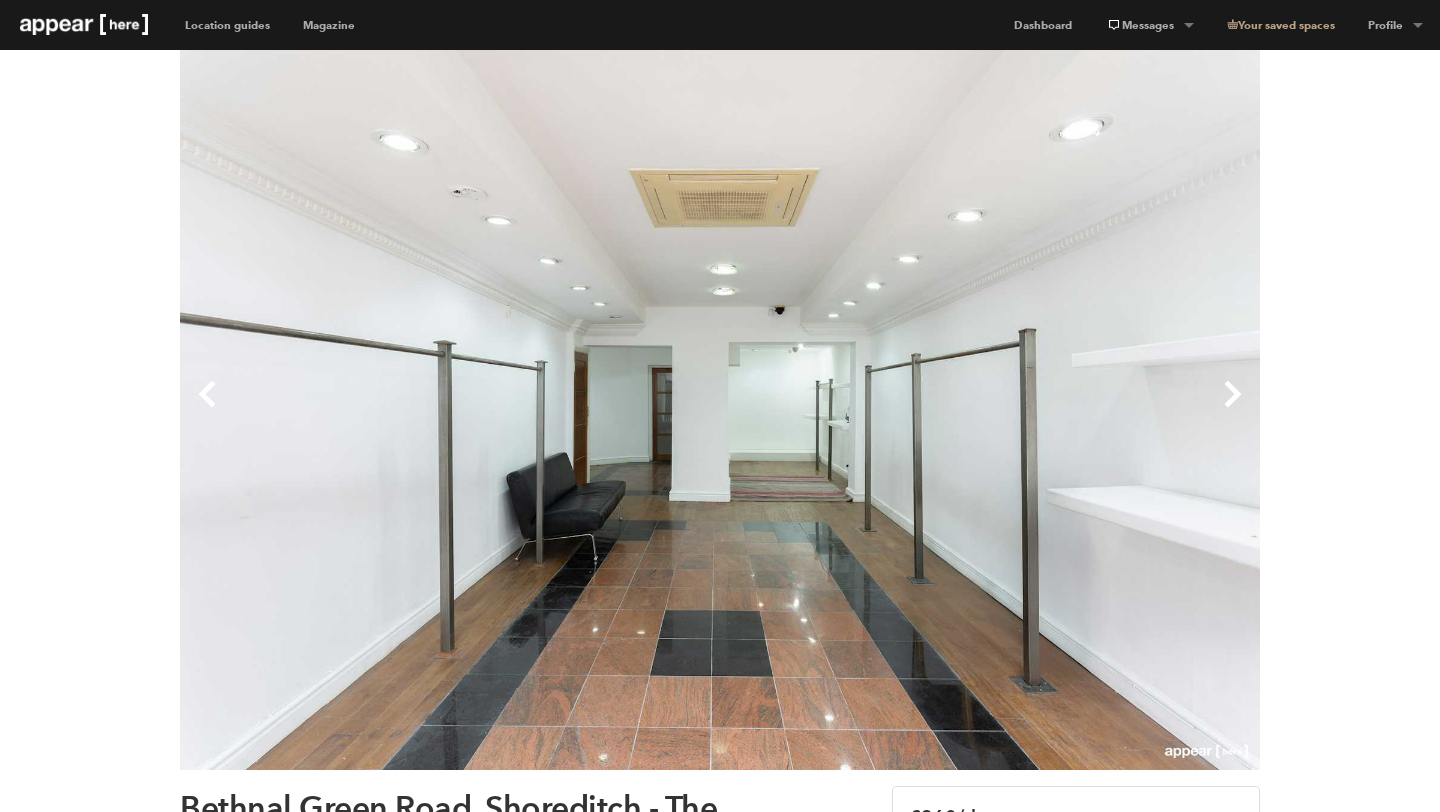 click on "Next" at bounding box center (990, 410) 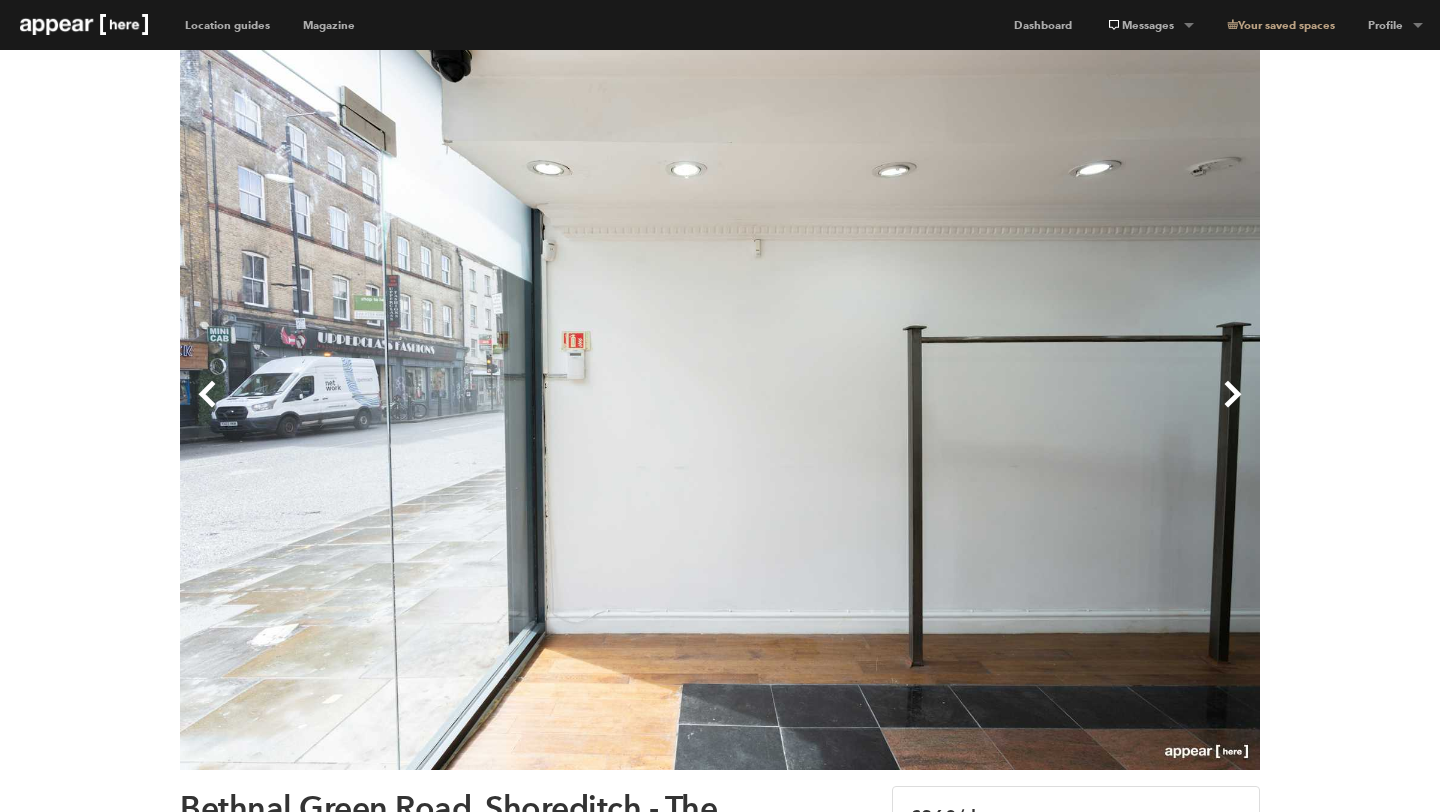 click on "Next" at bounding box center (990, 410) 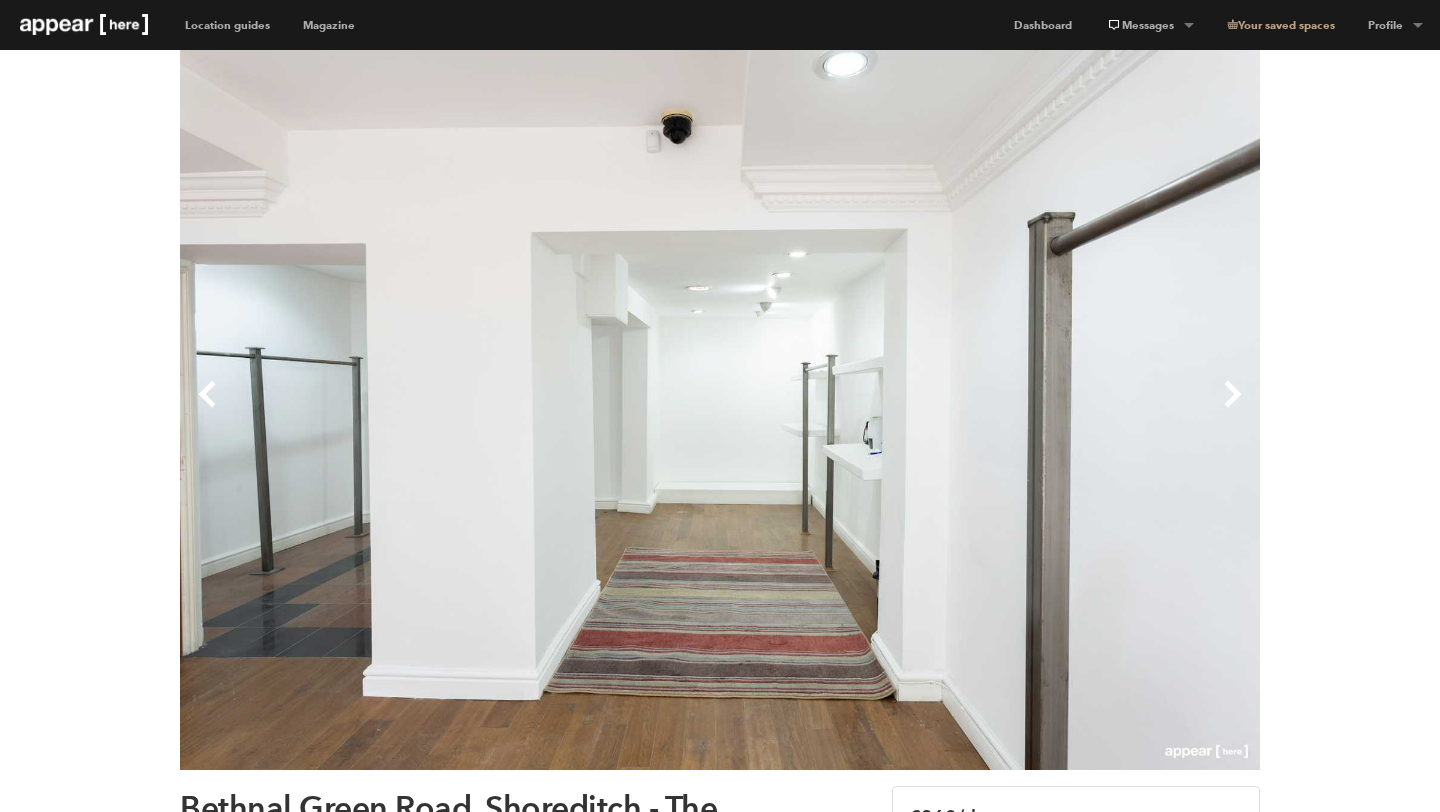 click on "Next" at bounding box center (990, 410) 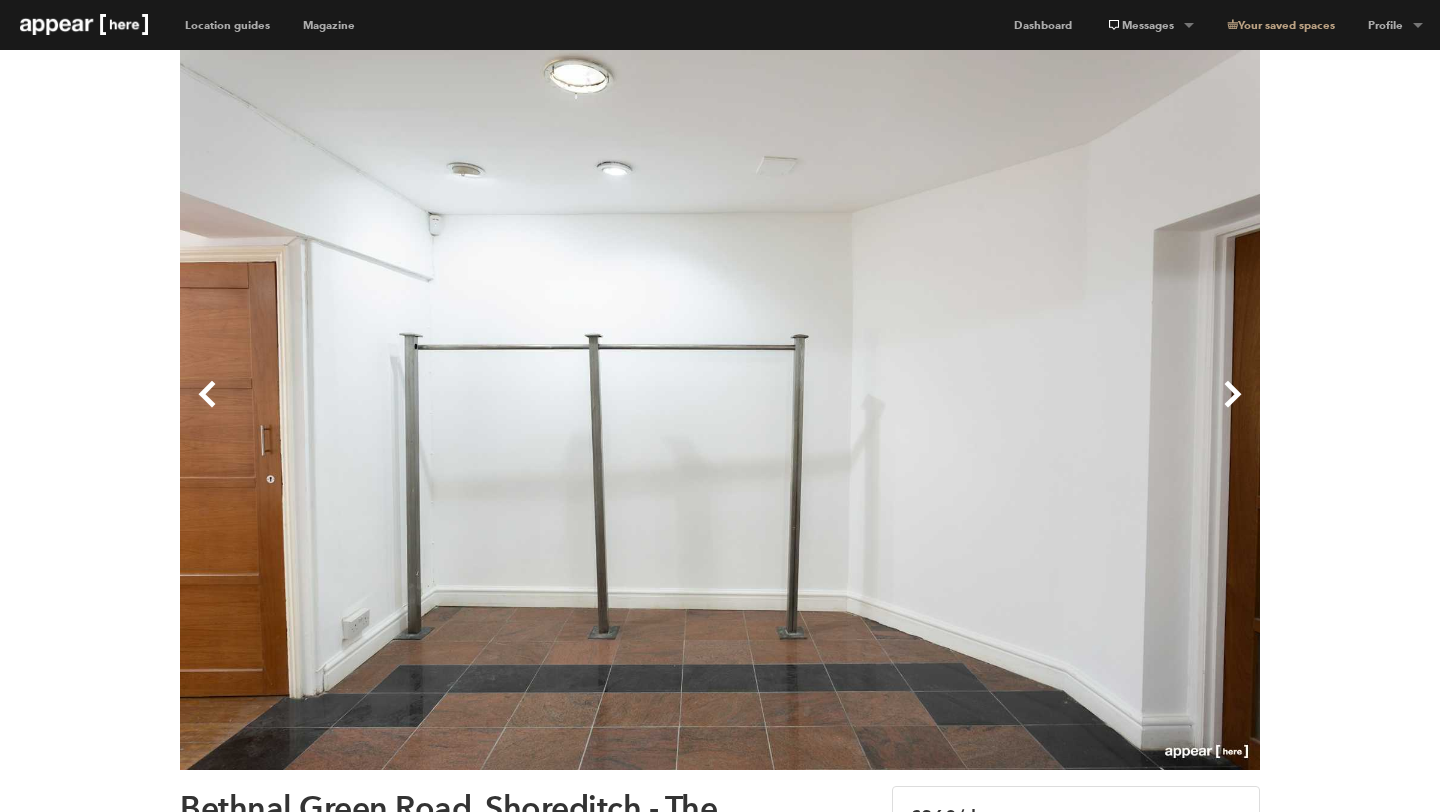 click on "Next" at bounding box center [990, 410] 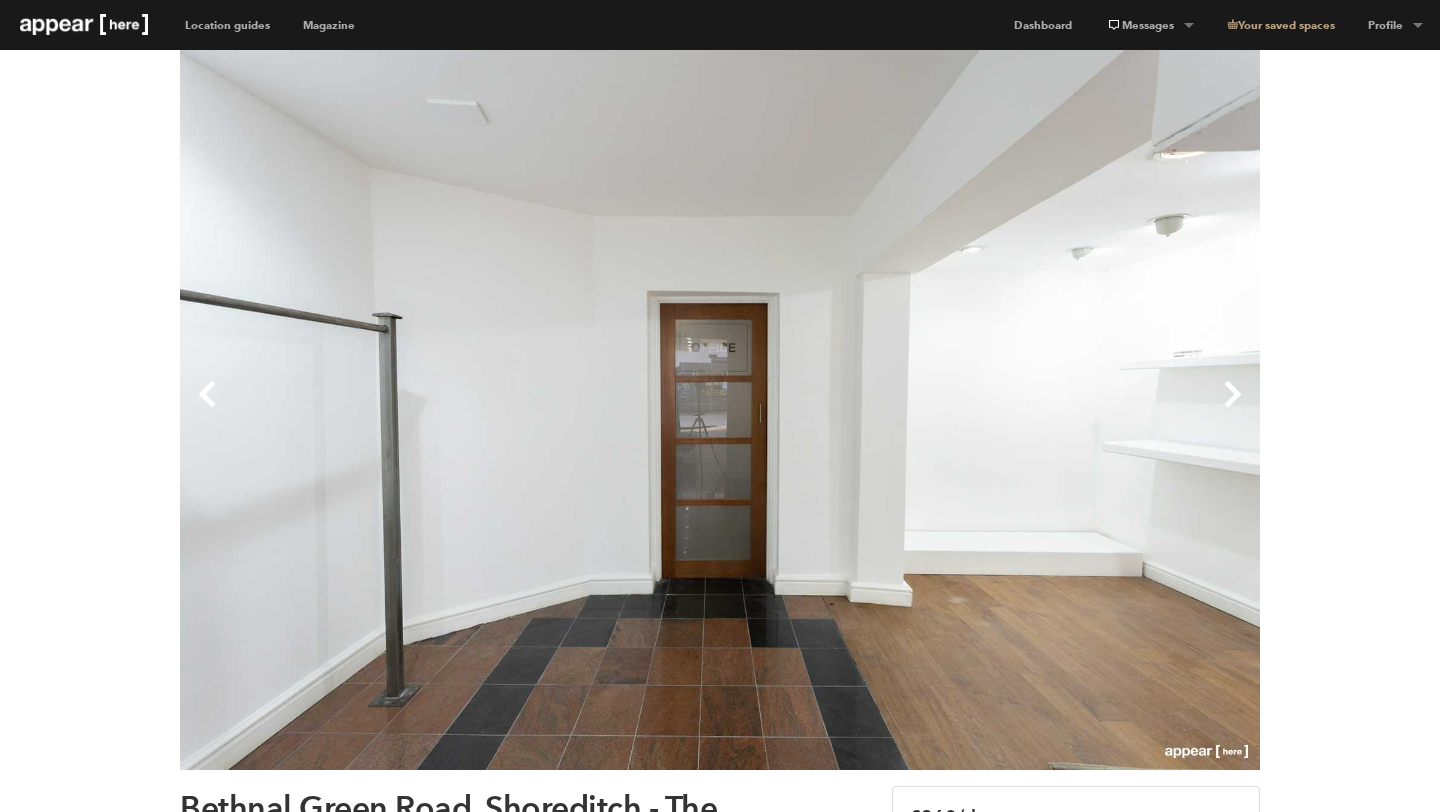 click on "Next" at bounding box center [990, 410] 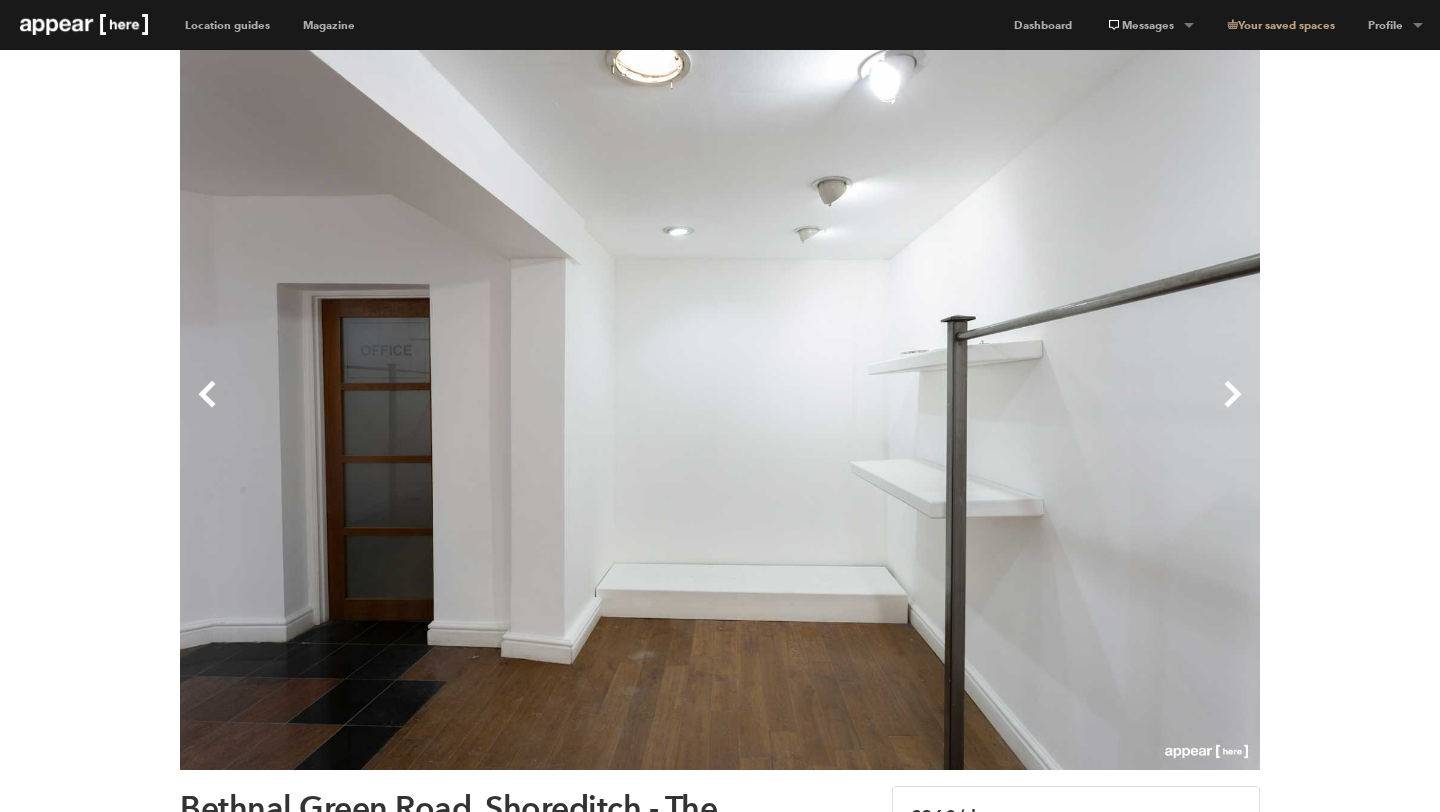 click on "Next" at bounding box center [990, 410] 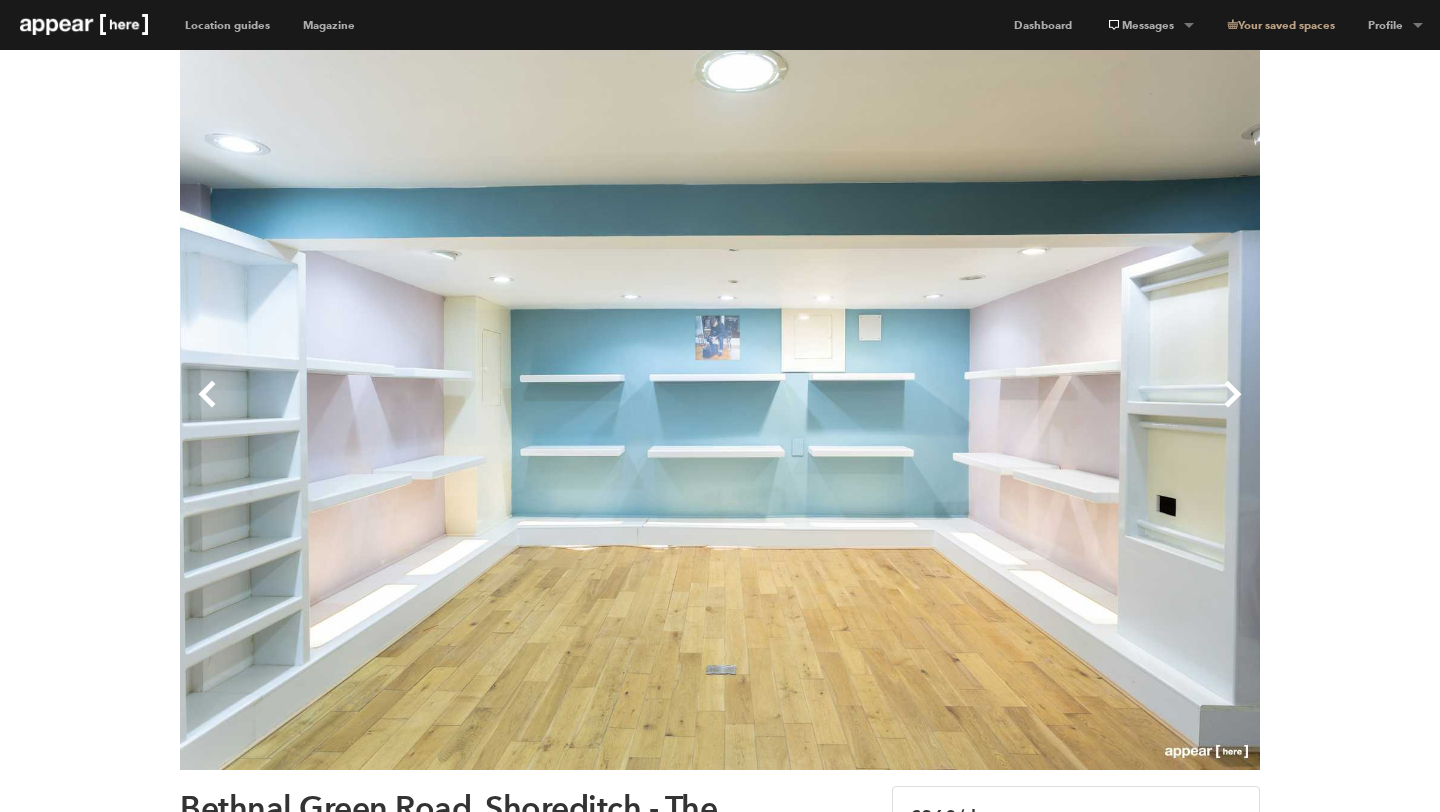 click on "Next" at bounding box center [990, 410] 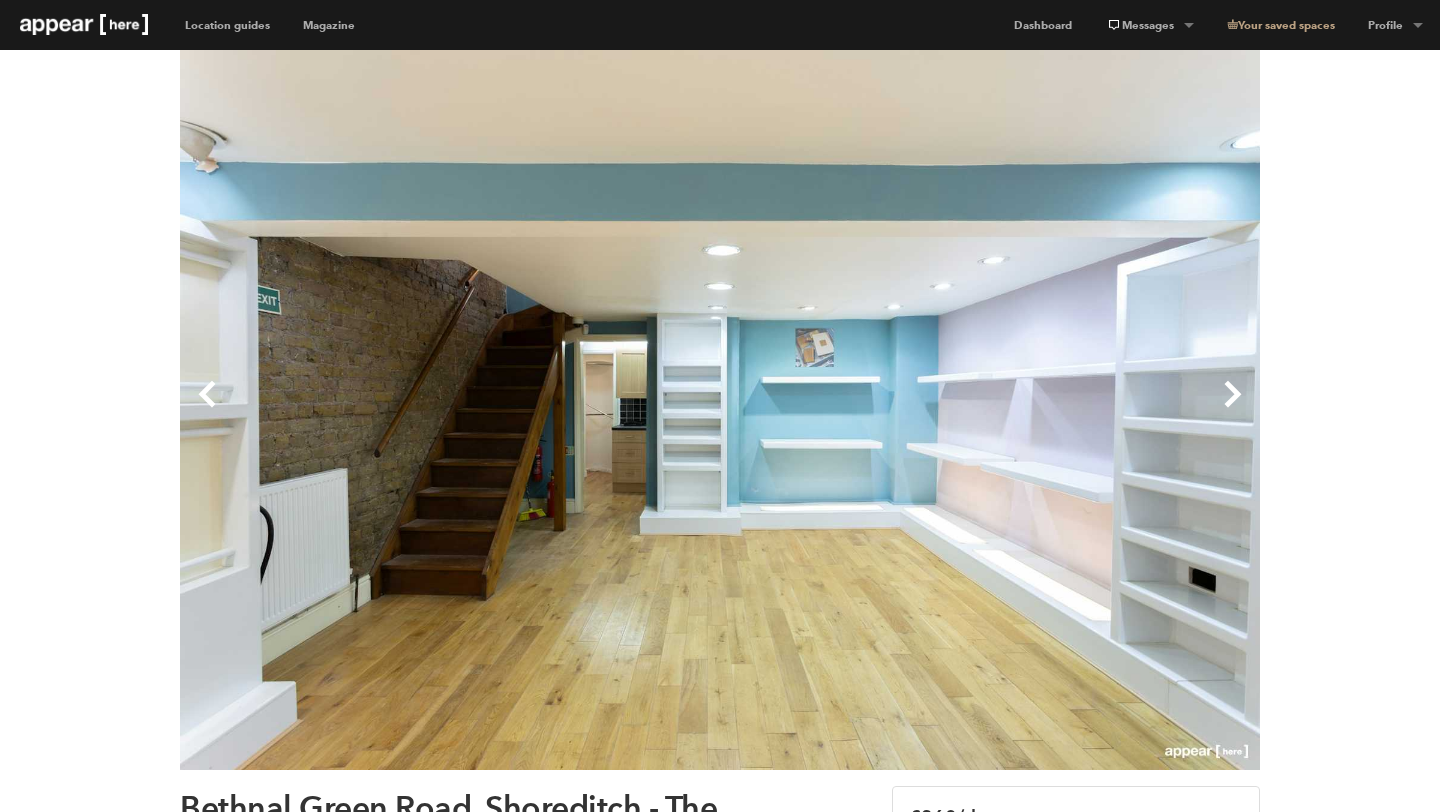 click on "Next" at bounding box center [990, 410] 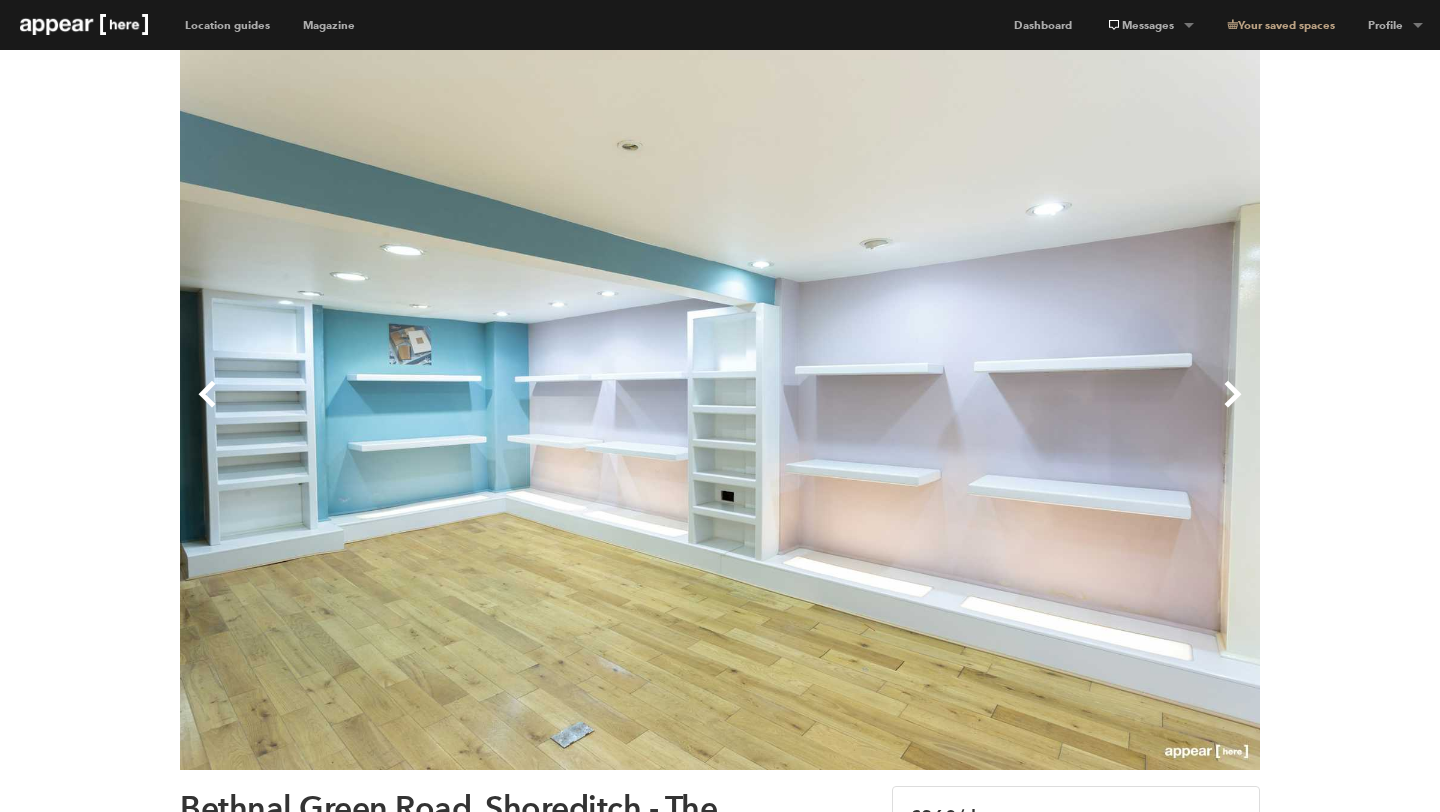 click on "Next" at bounding box center (990, 410) 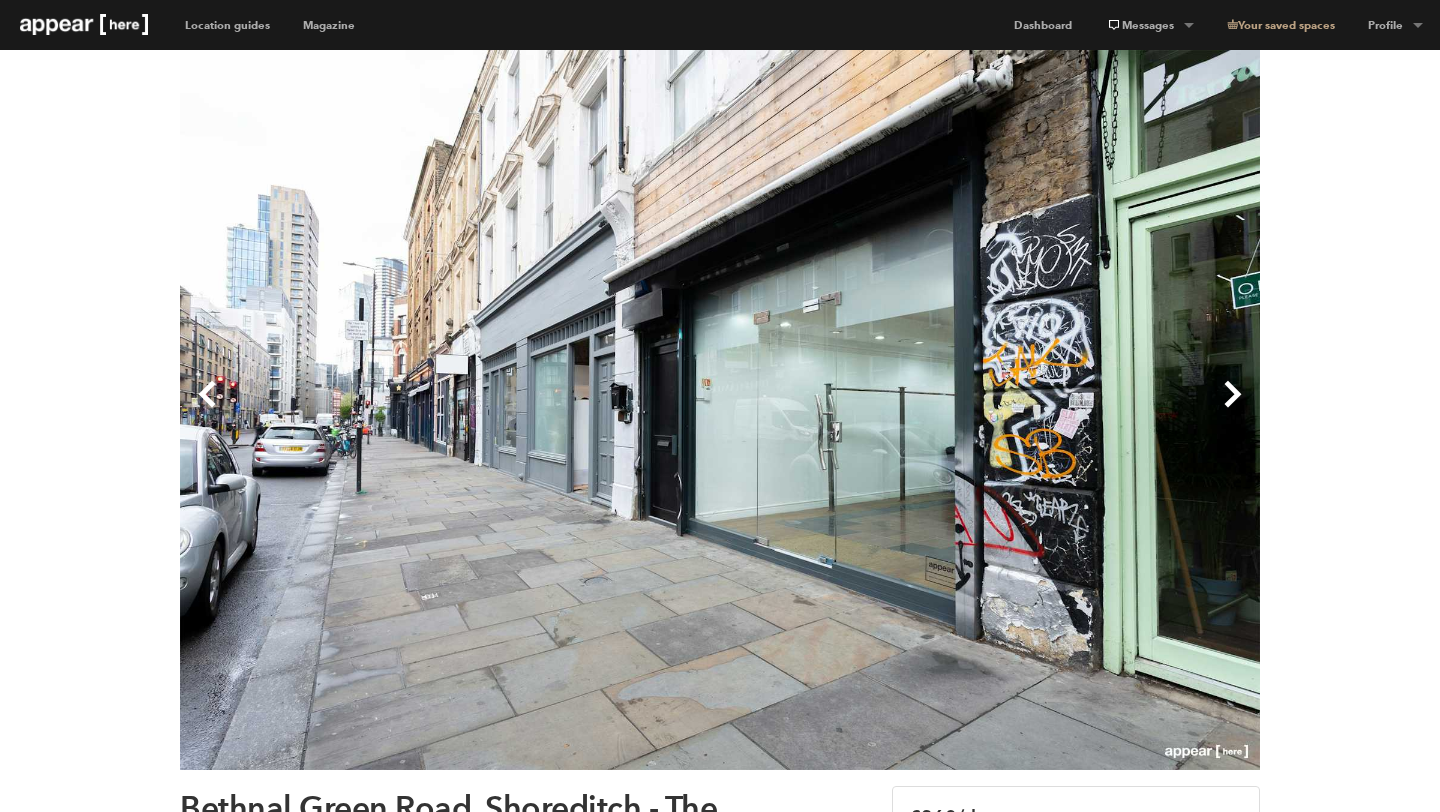 click on "Next" at bounding box center [990, 410] 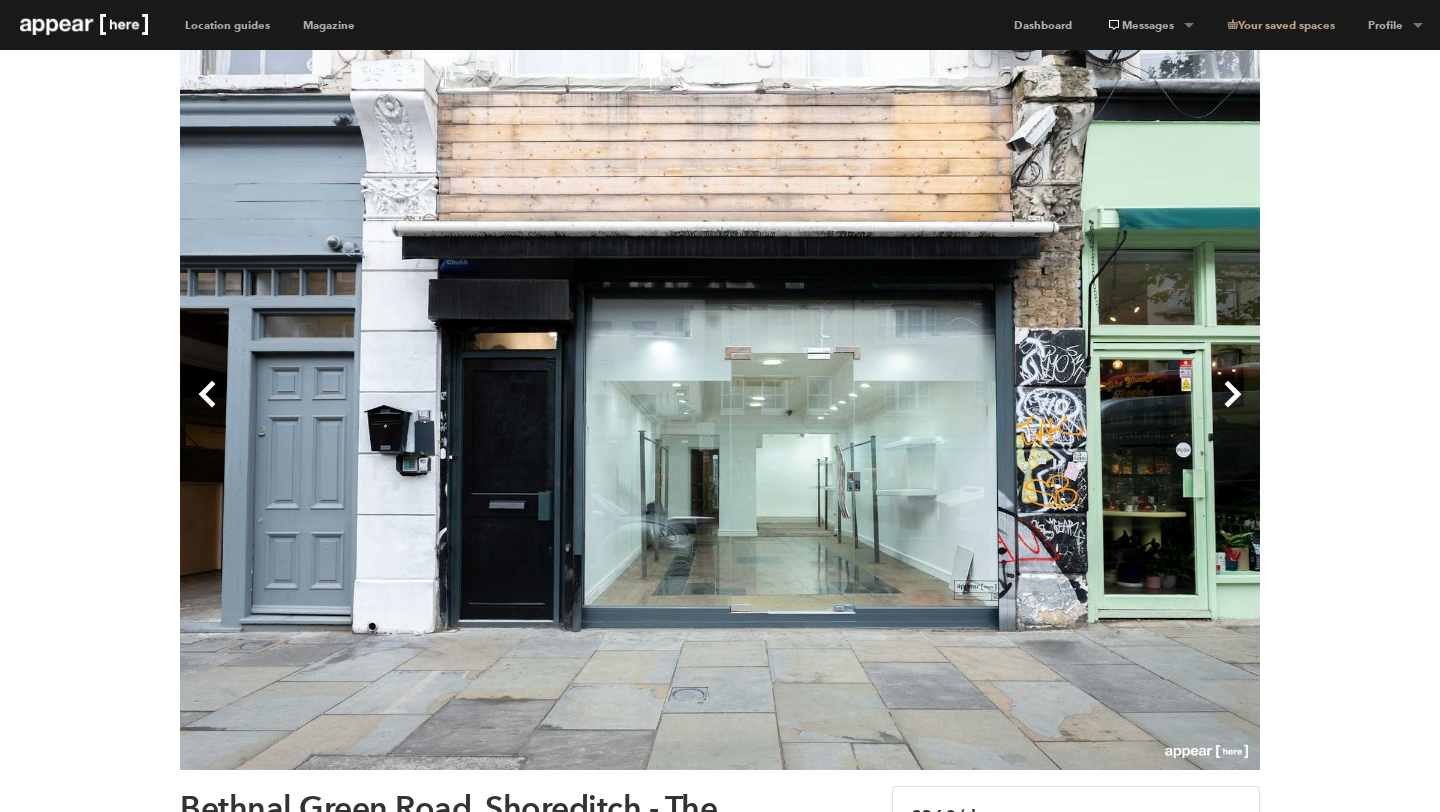 click on "Next" at bounding box center [990, 410] 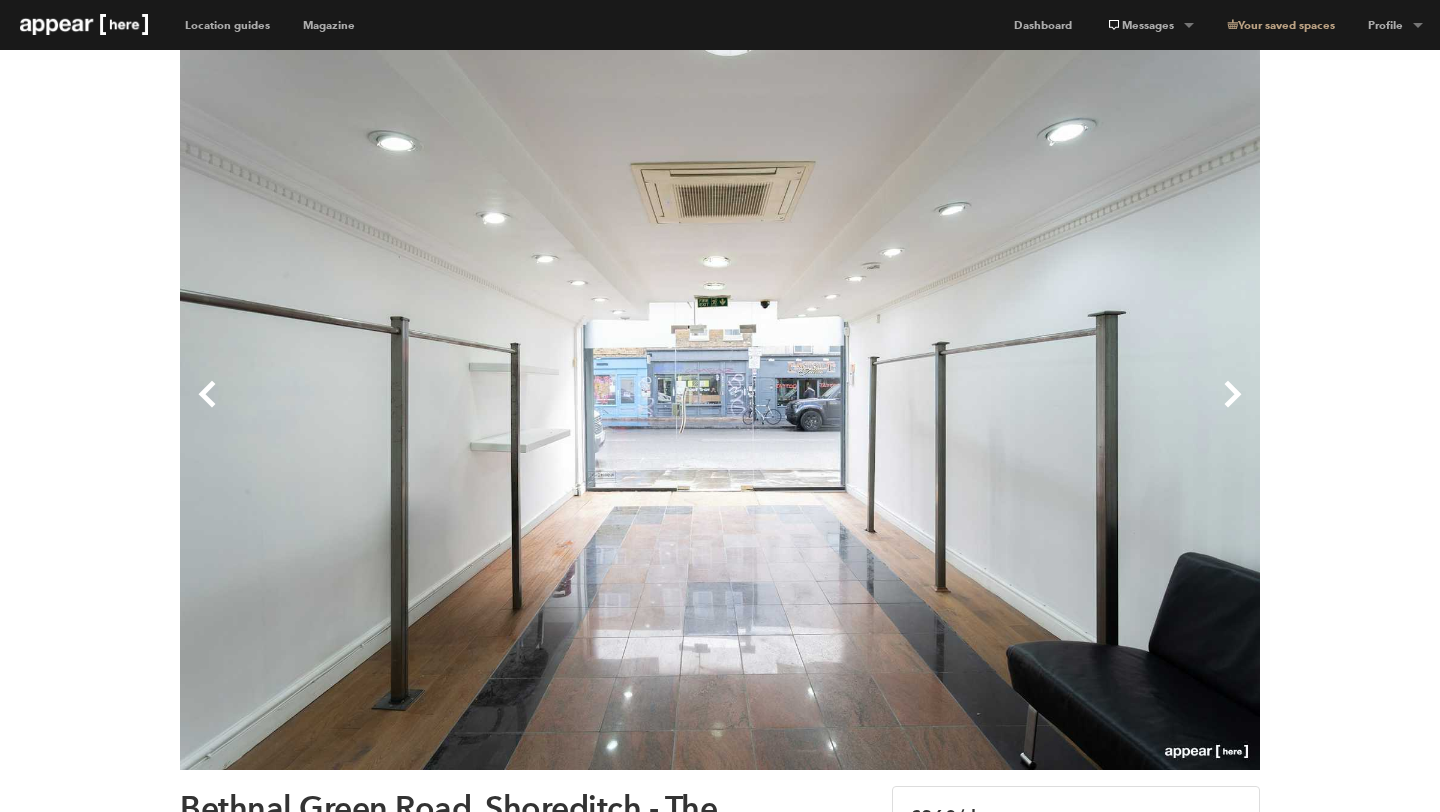 click on "Next" at bounding box center [990, 410] 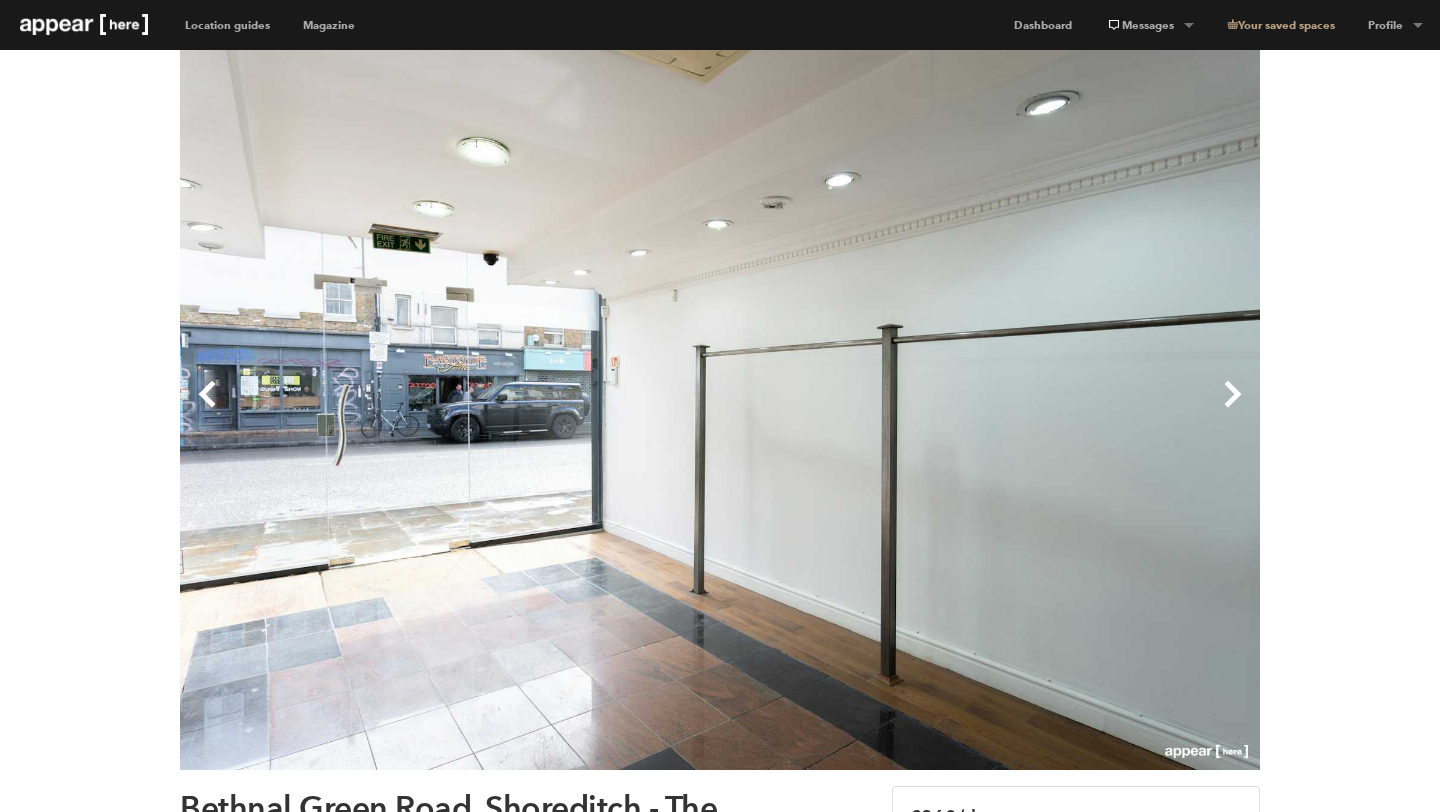 click on "Next" at bounding box center [990, 410] 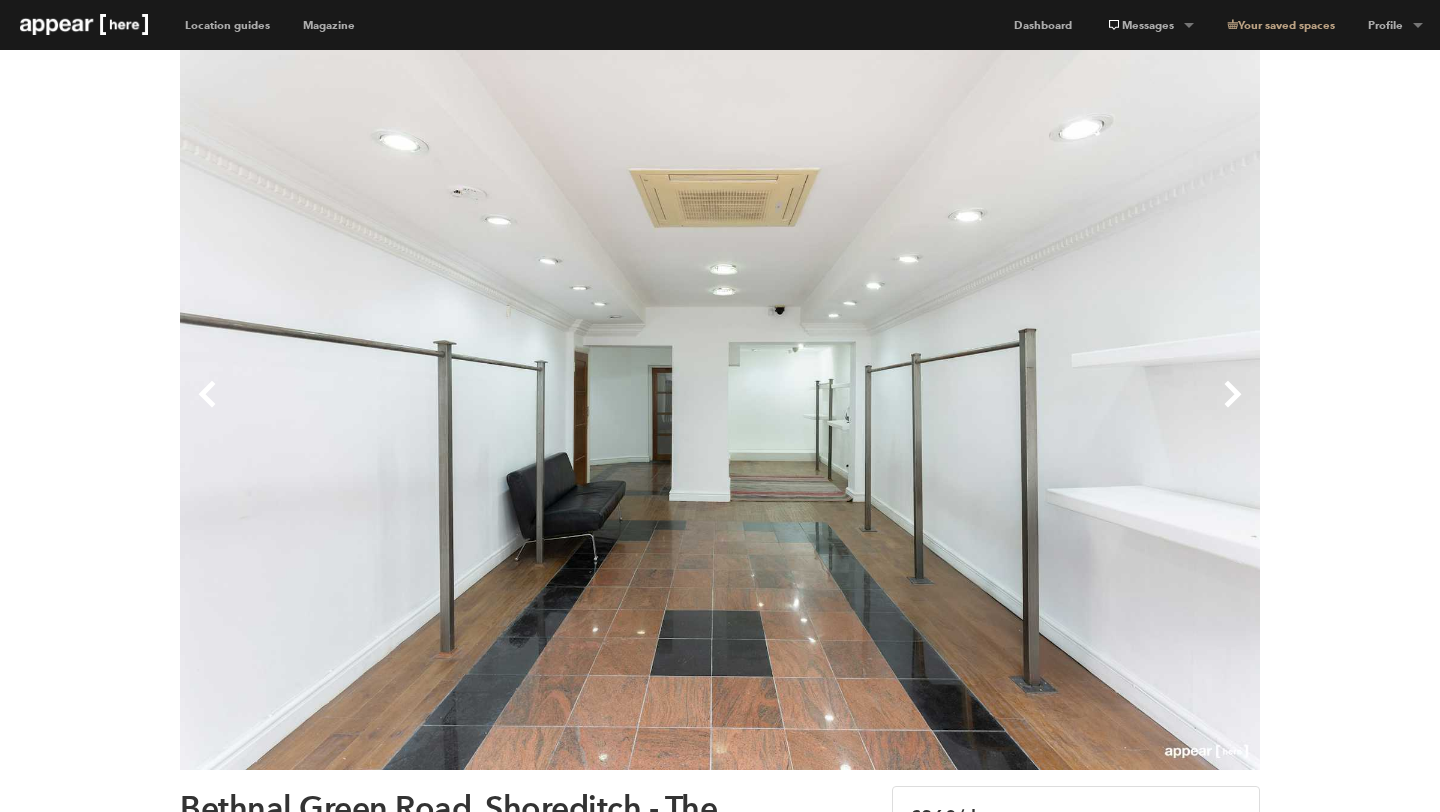 click on "Next" at bounding box center [990, 410] 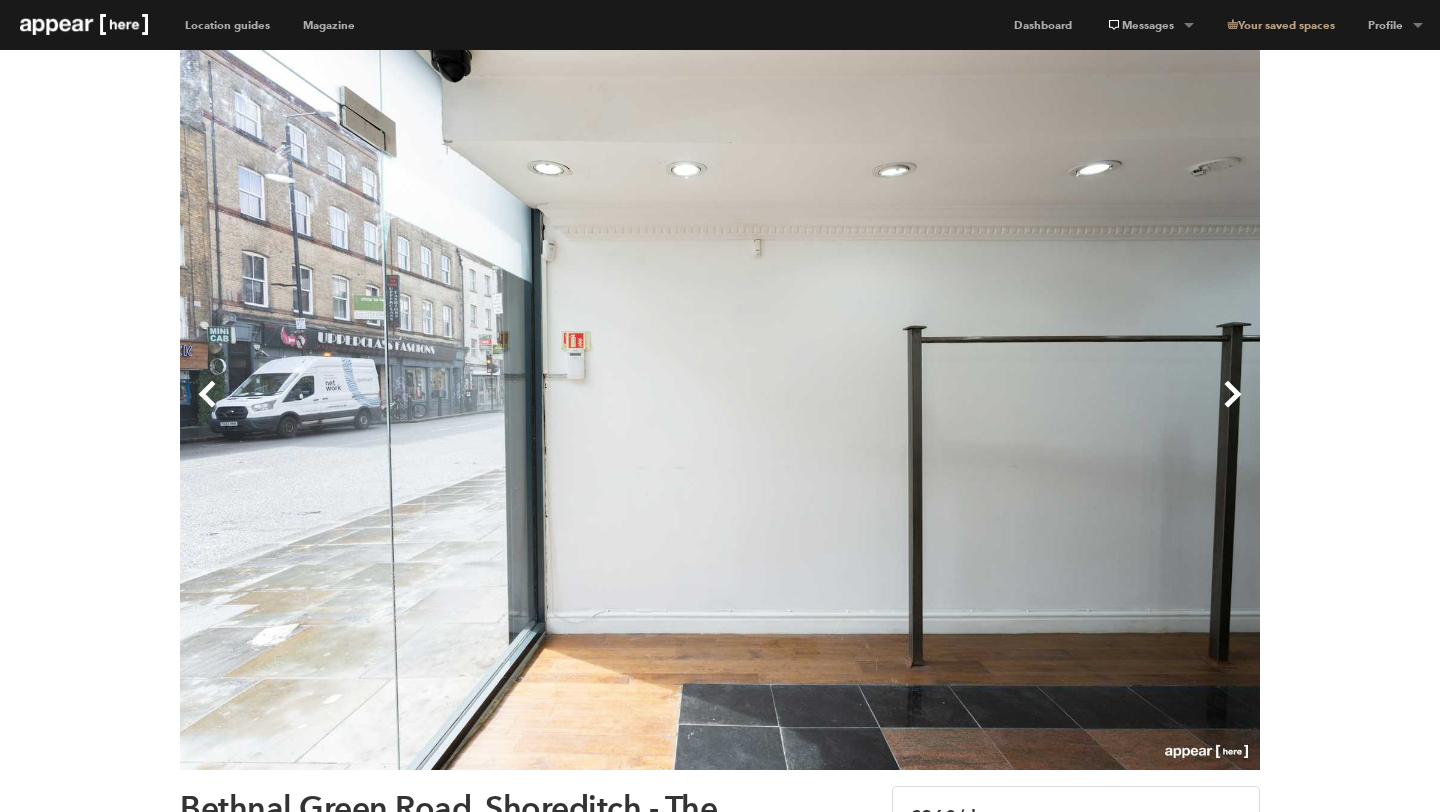 click on "Previous" at bounding box center (450, 410) 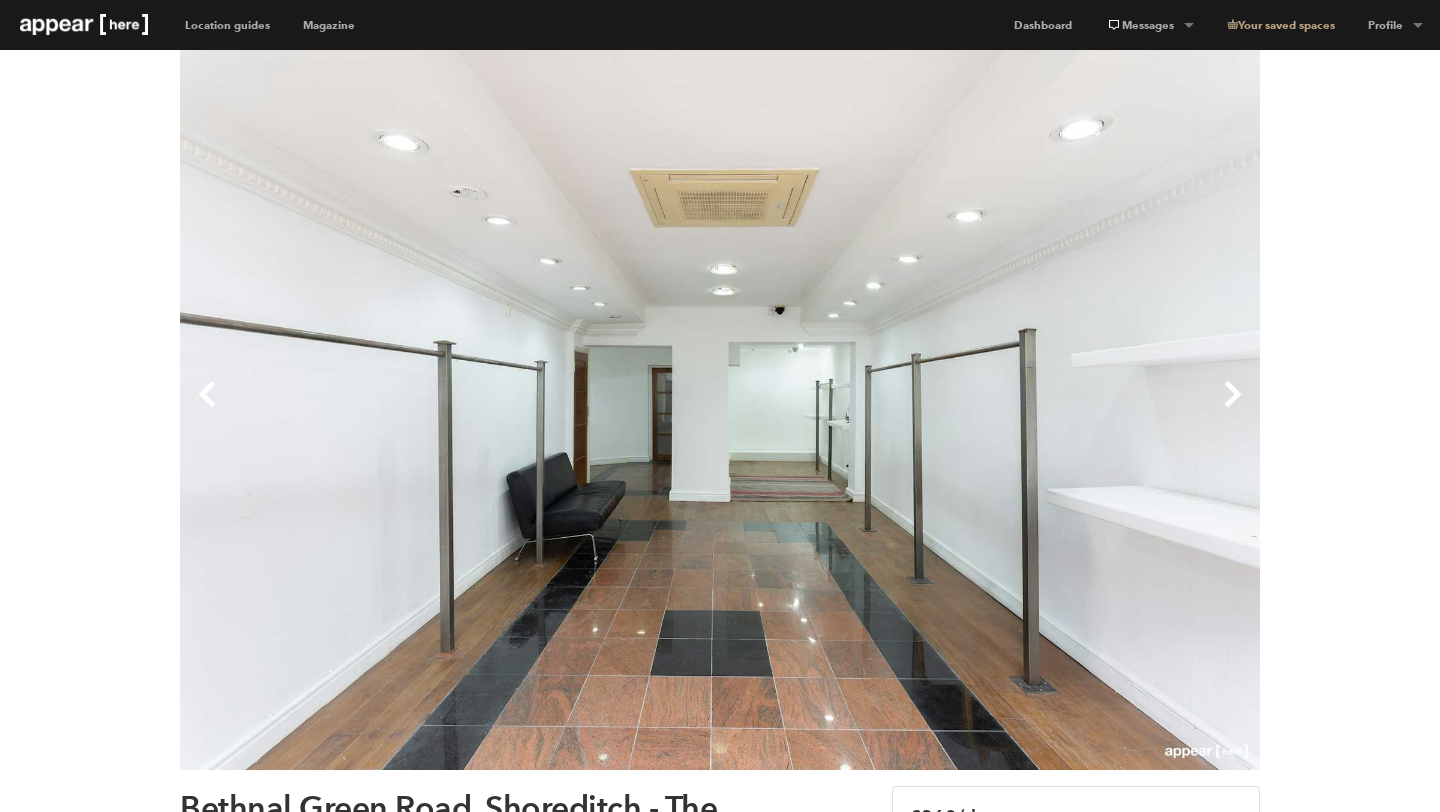 click on "Next" at bounding box center [990, 410] 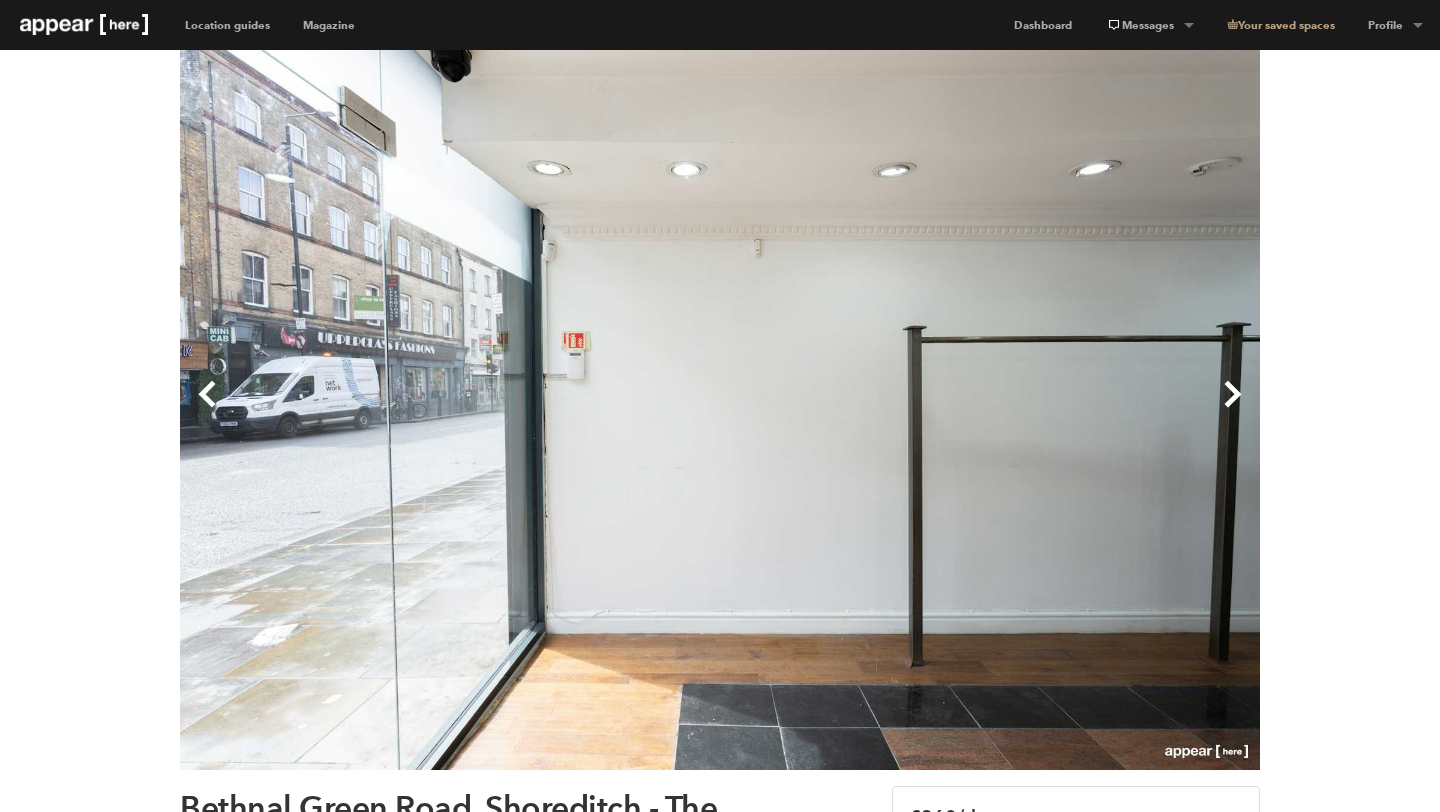 click on "Next" at bounding box center [990, 410] 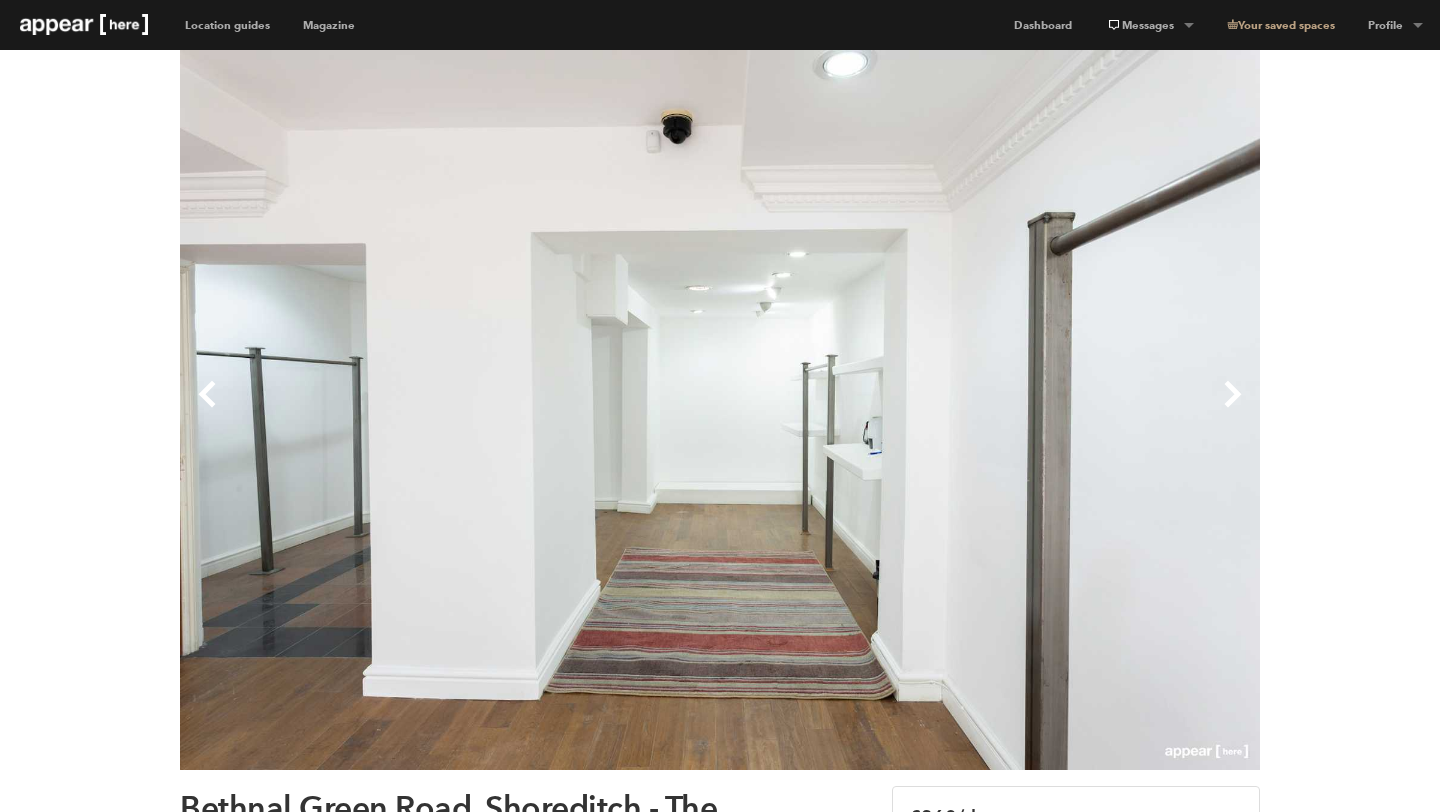 click on "Next" at bounding box center (990, 410) 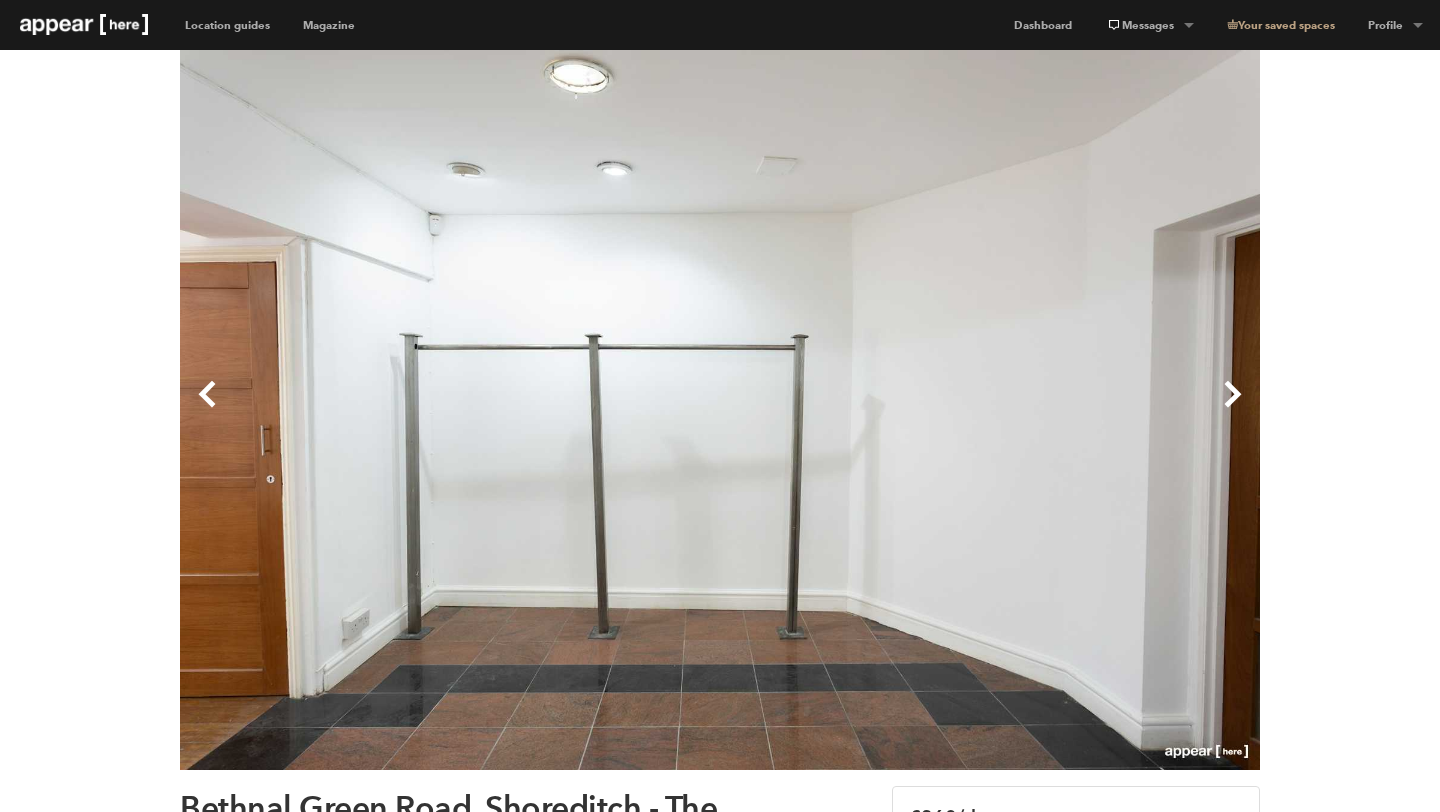 click on "Next" at bounding box center [990, 410] 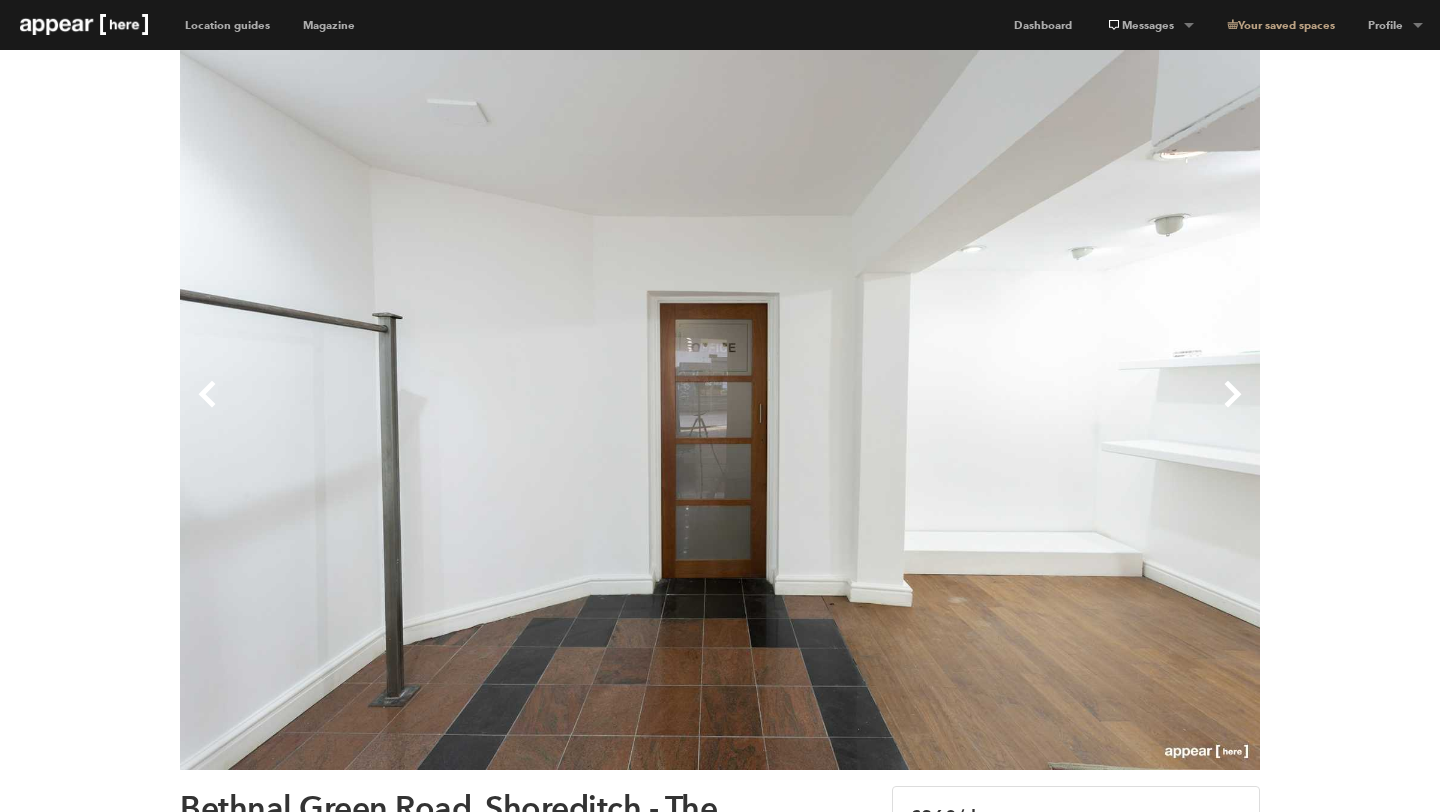 click on "Next" at bounding box center [990, 410] 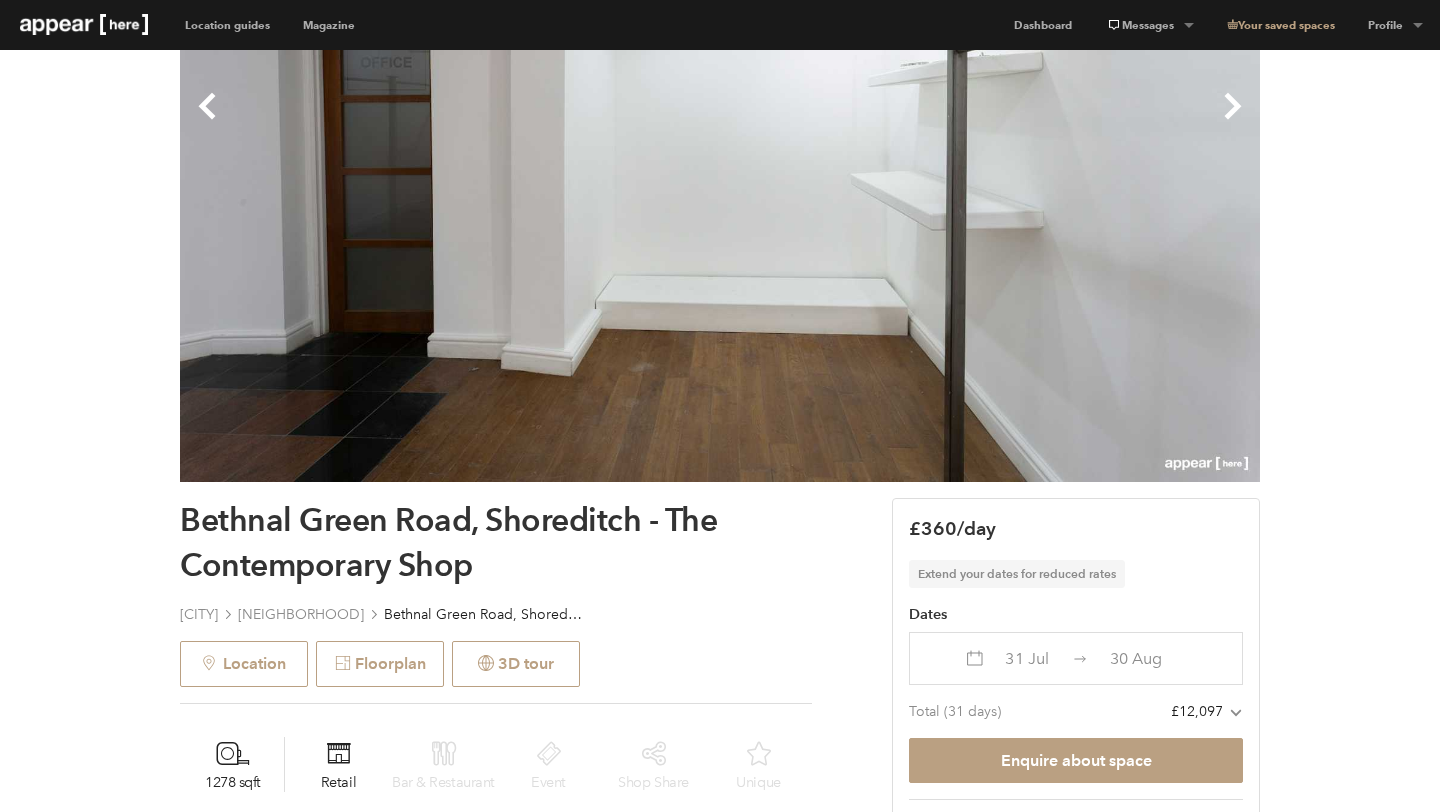 scroll, scrollTop: 771, scrollLeft: 0, axis: vertical 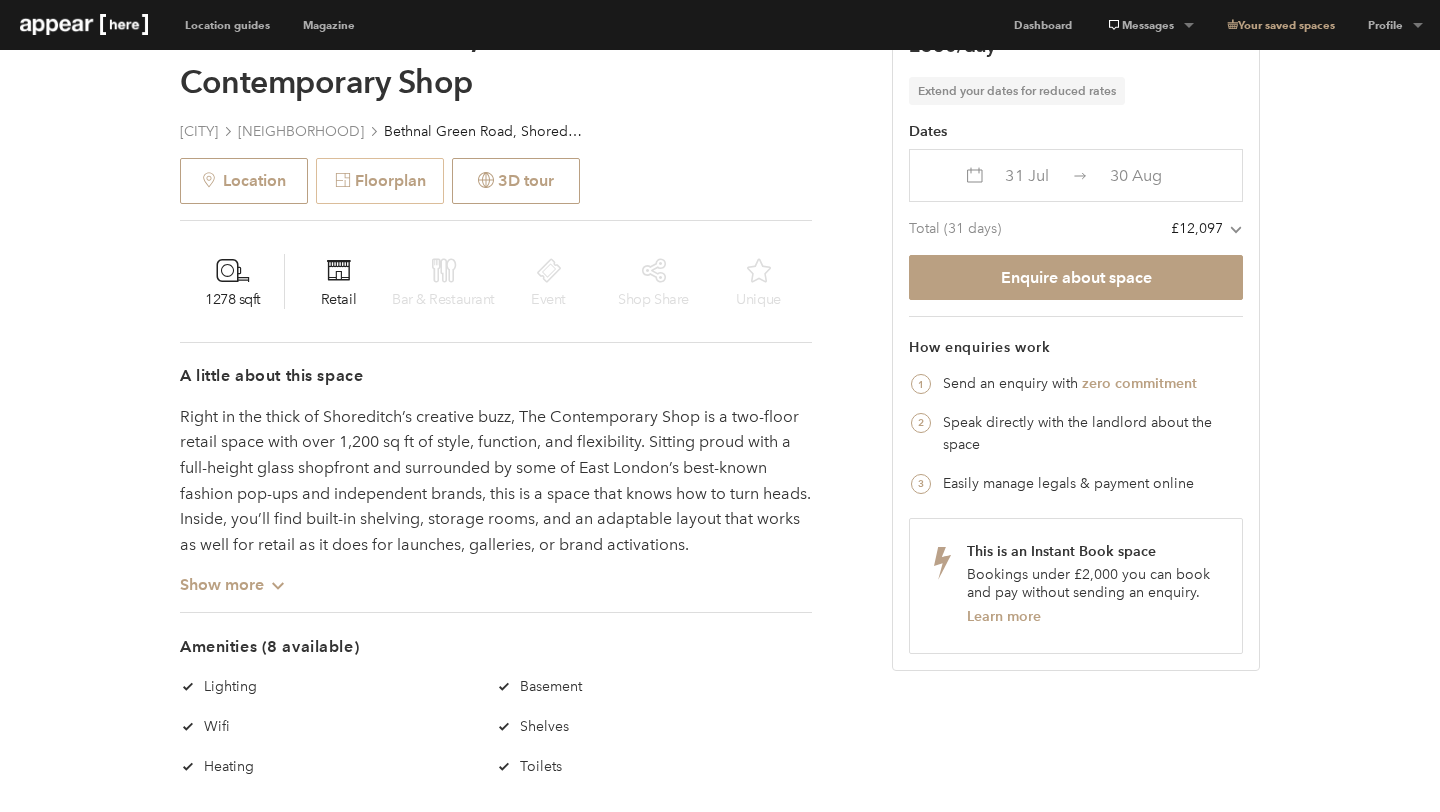 click on "Floorplan" at bounding box center [380, 181] 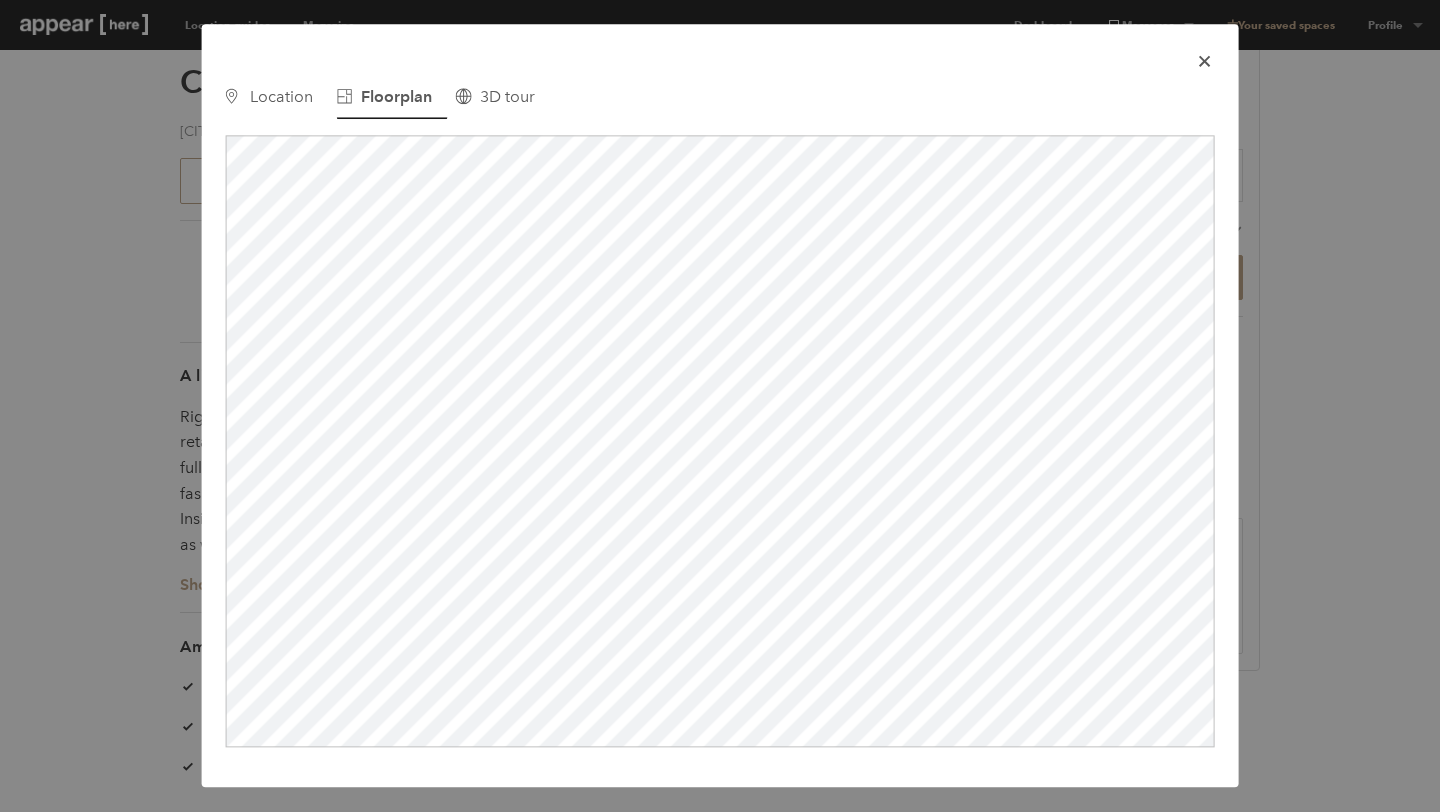 scroll, scrollTop: 0, scrollLeft: 0, axis: both 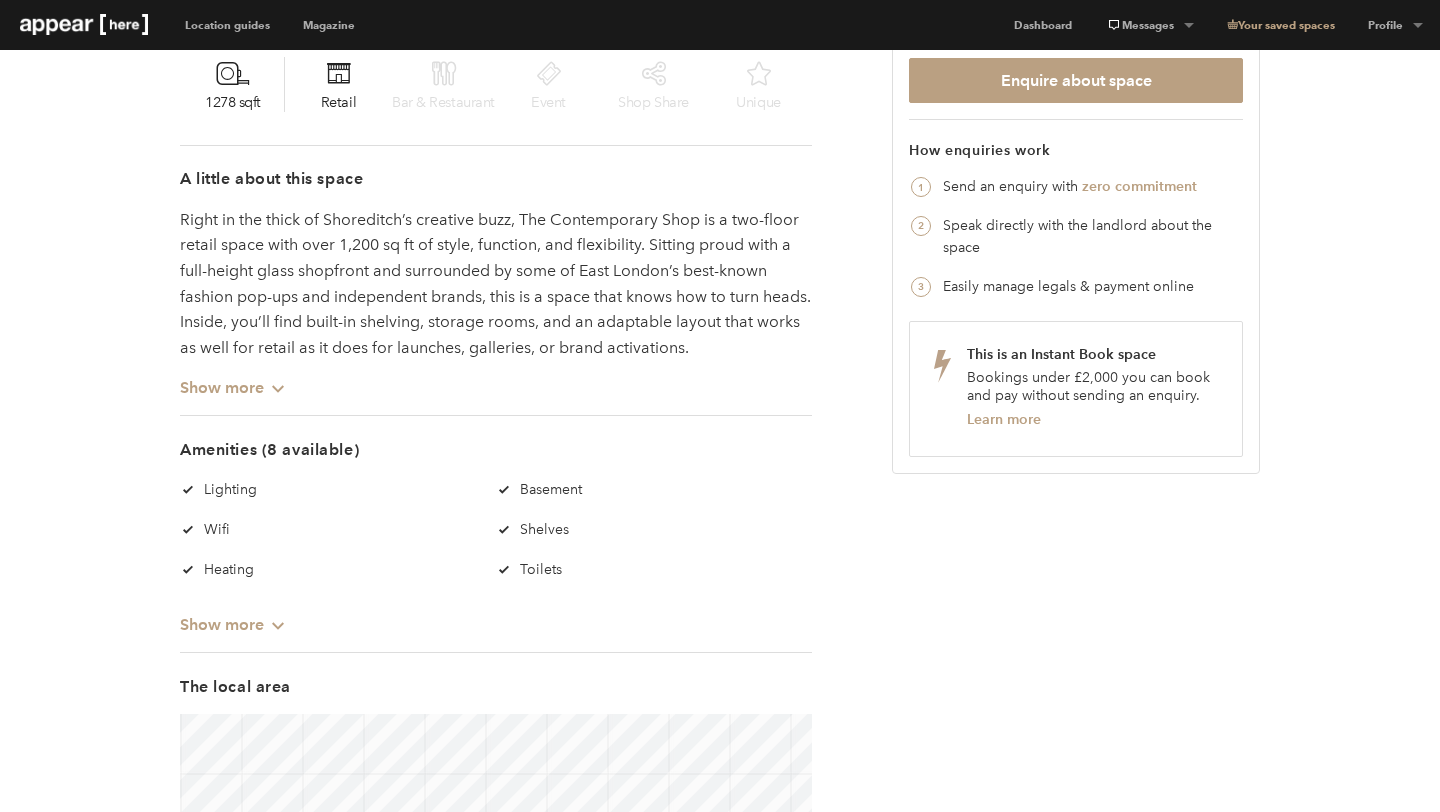 click on "Show more Chevron-up" at bounding box center (233, 616) 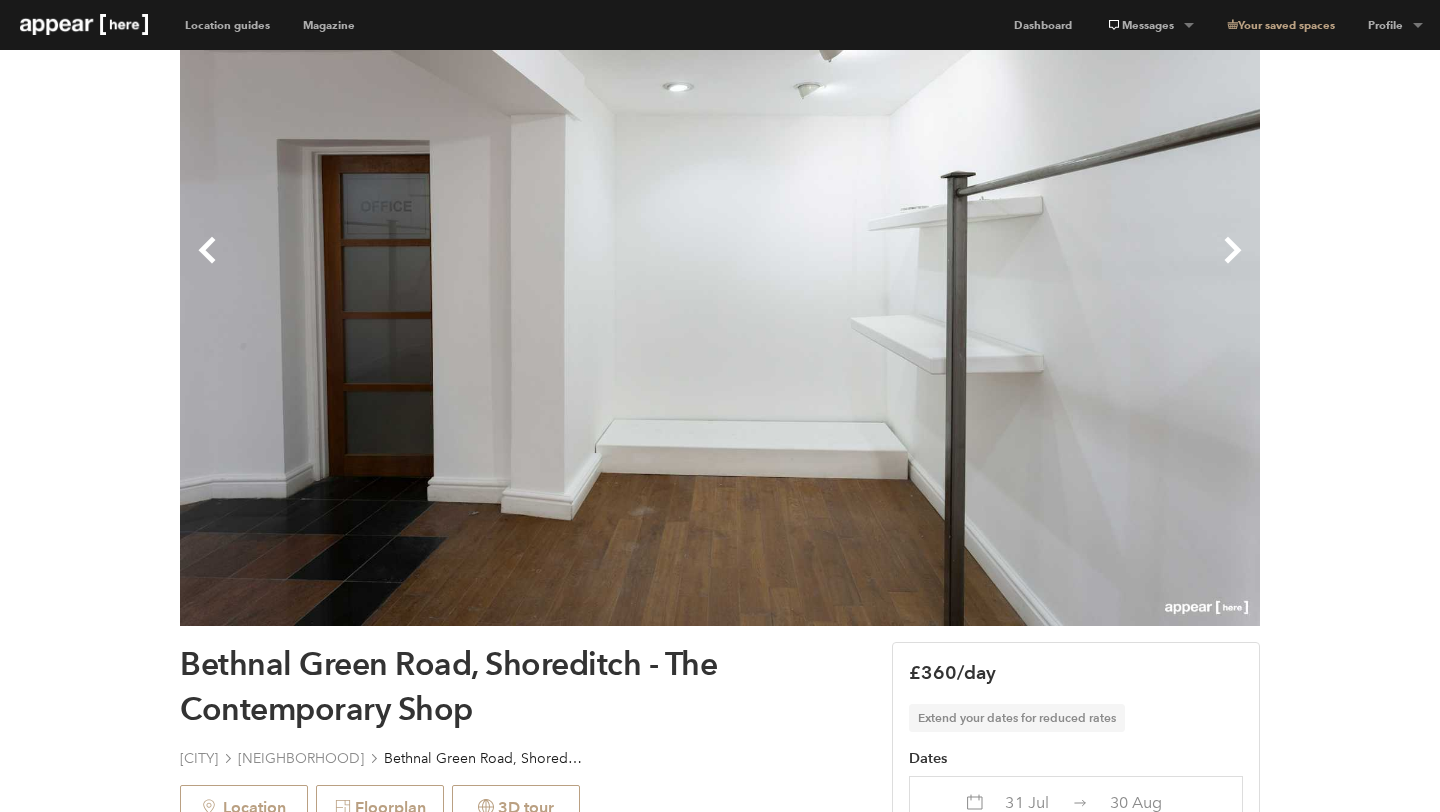 scroll, scrollTop: 132, scrollLeft: 0, axis: vertical 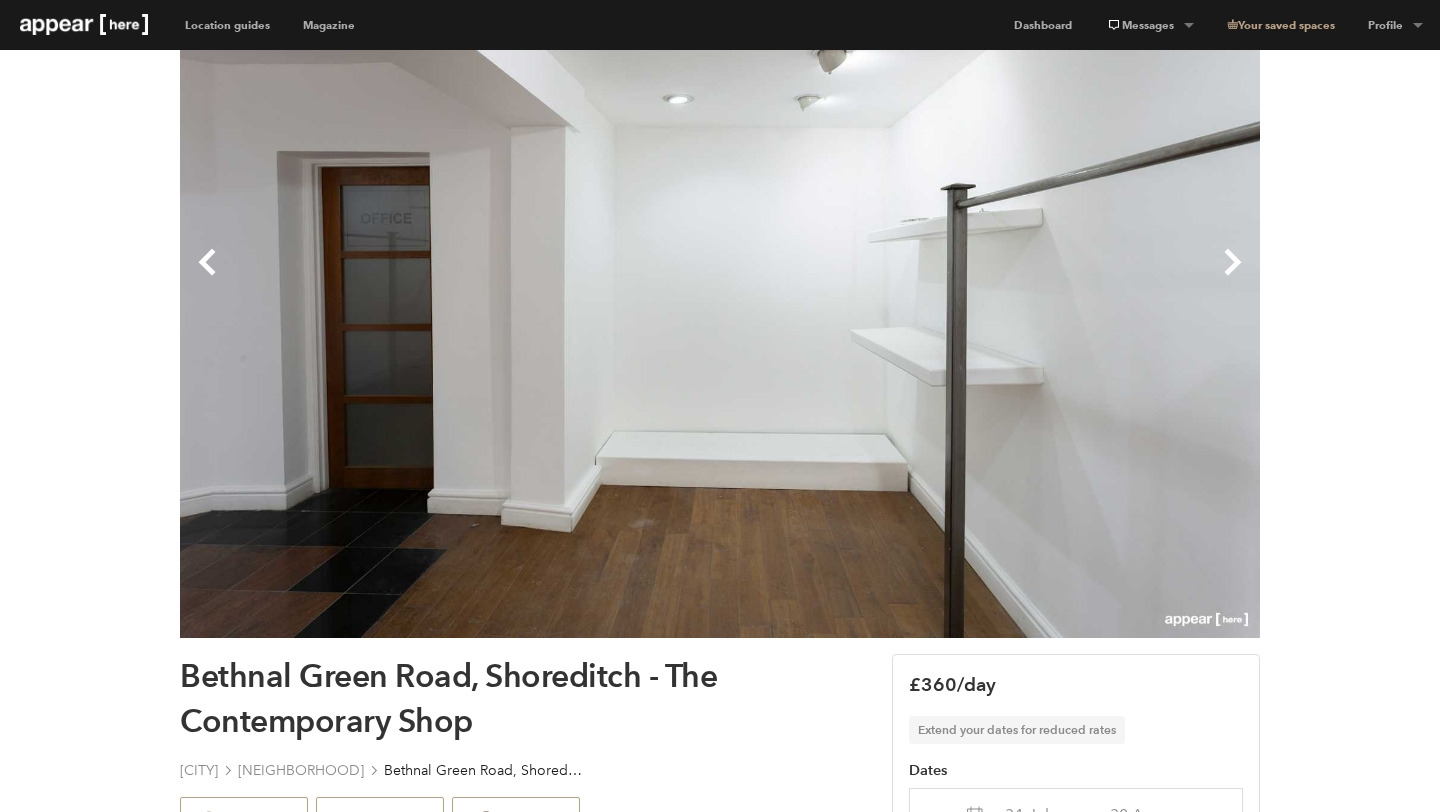 click on "Next" at bounding box center [990, 278] 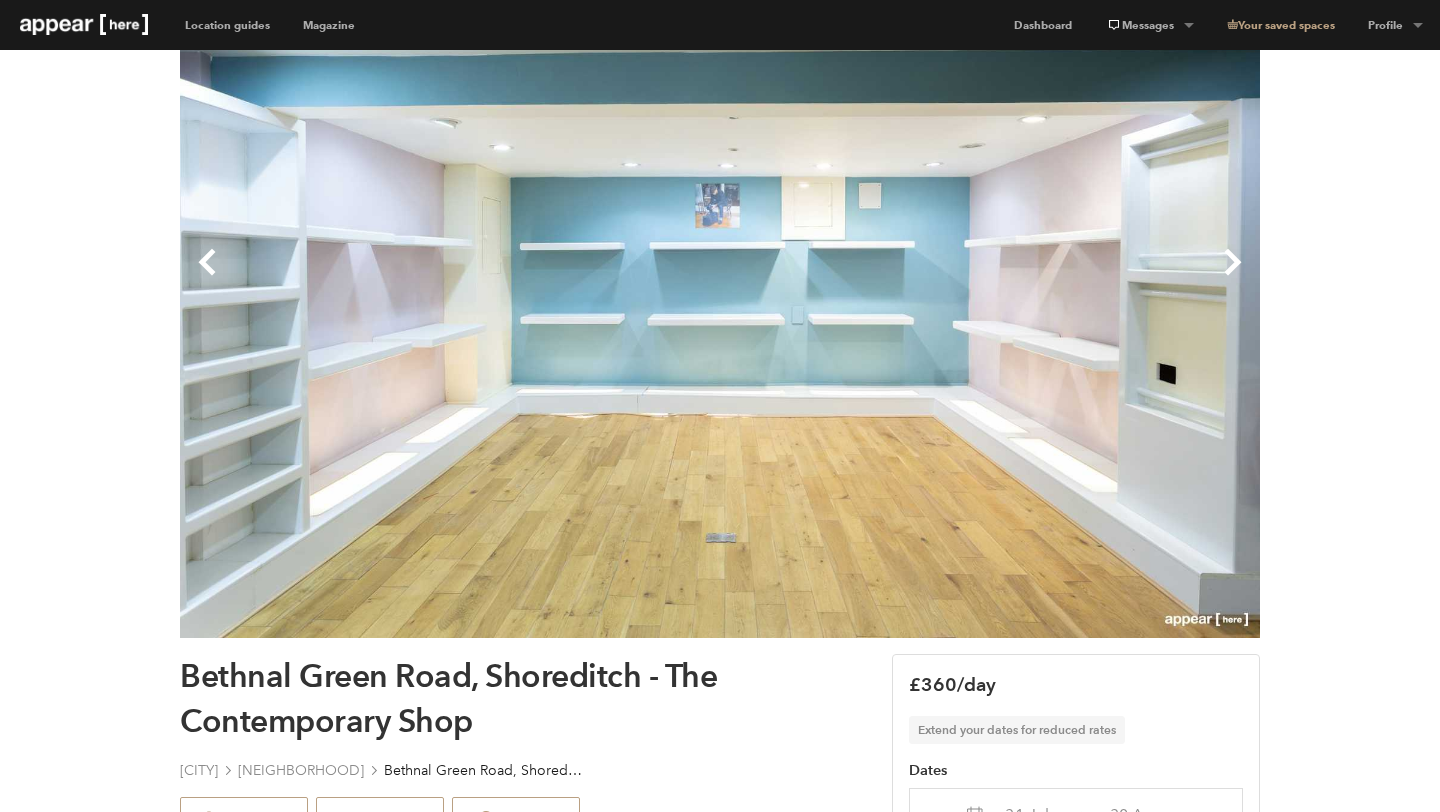 click on "Next" at bounding box center (990, 278) 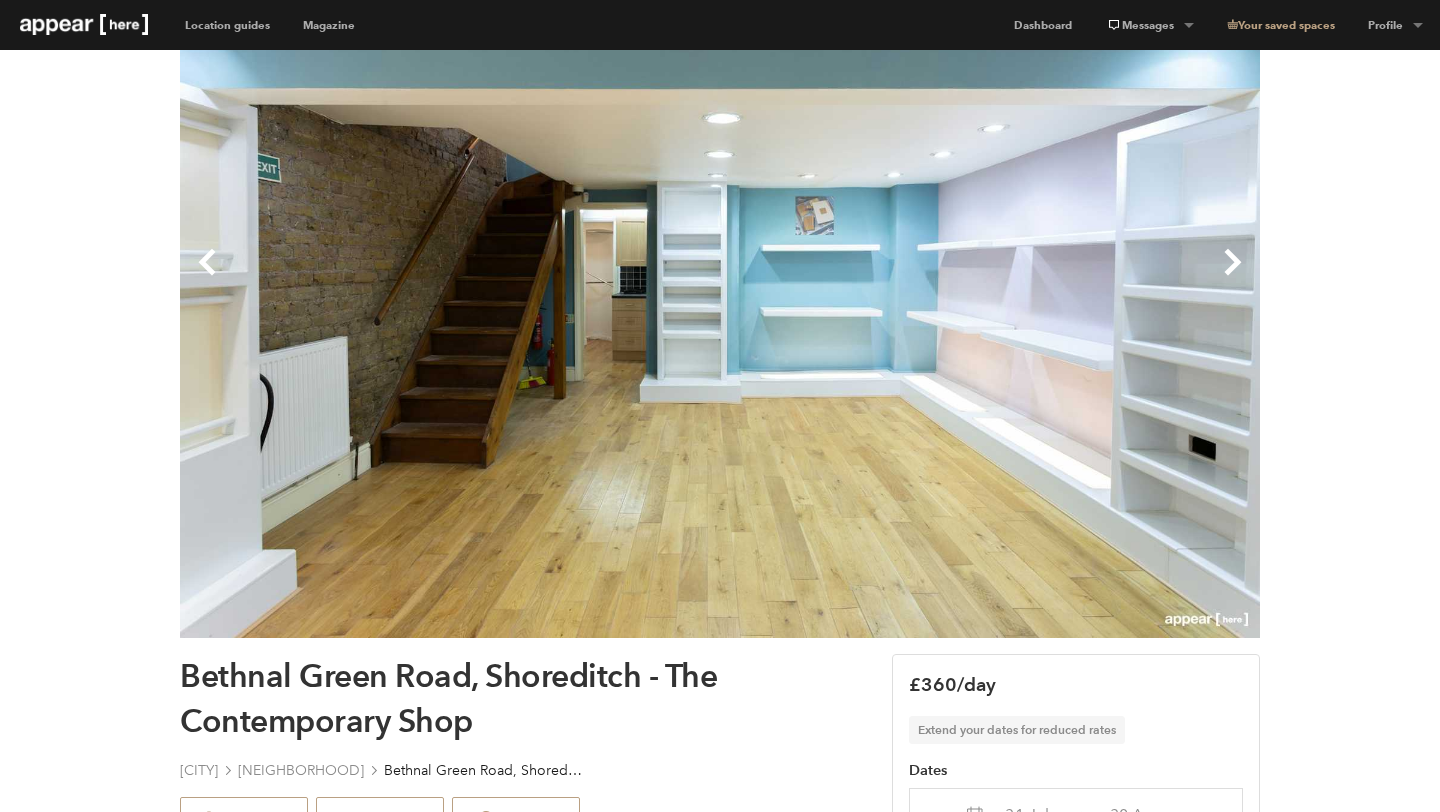 click on "Next" at bounding box center (990, 278) 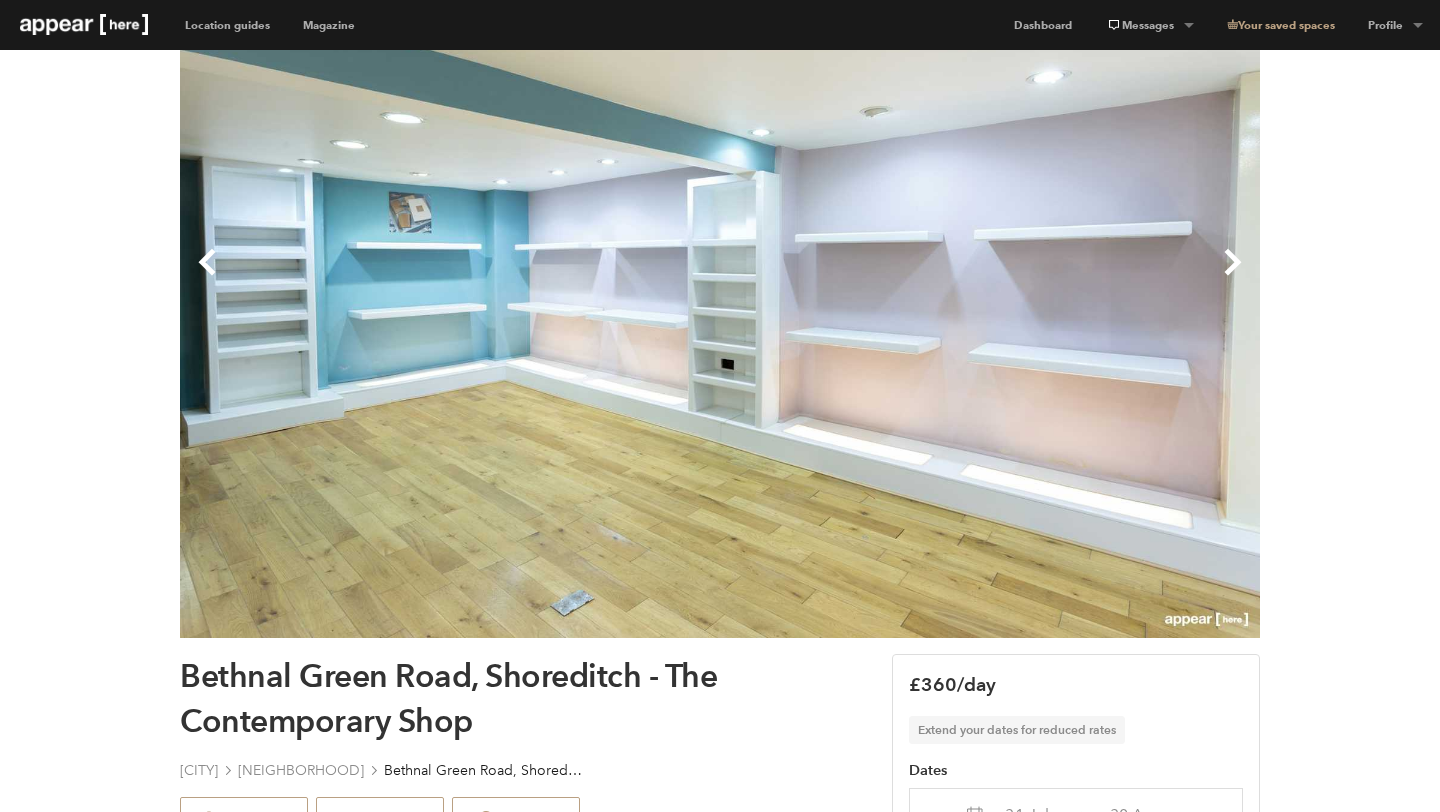 click on "Next" at bounding box center [990, 278] 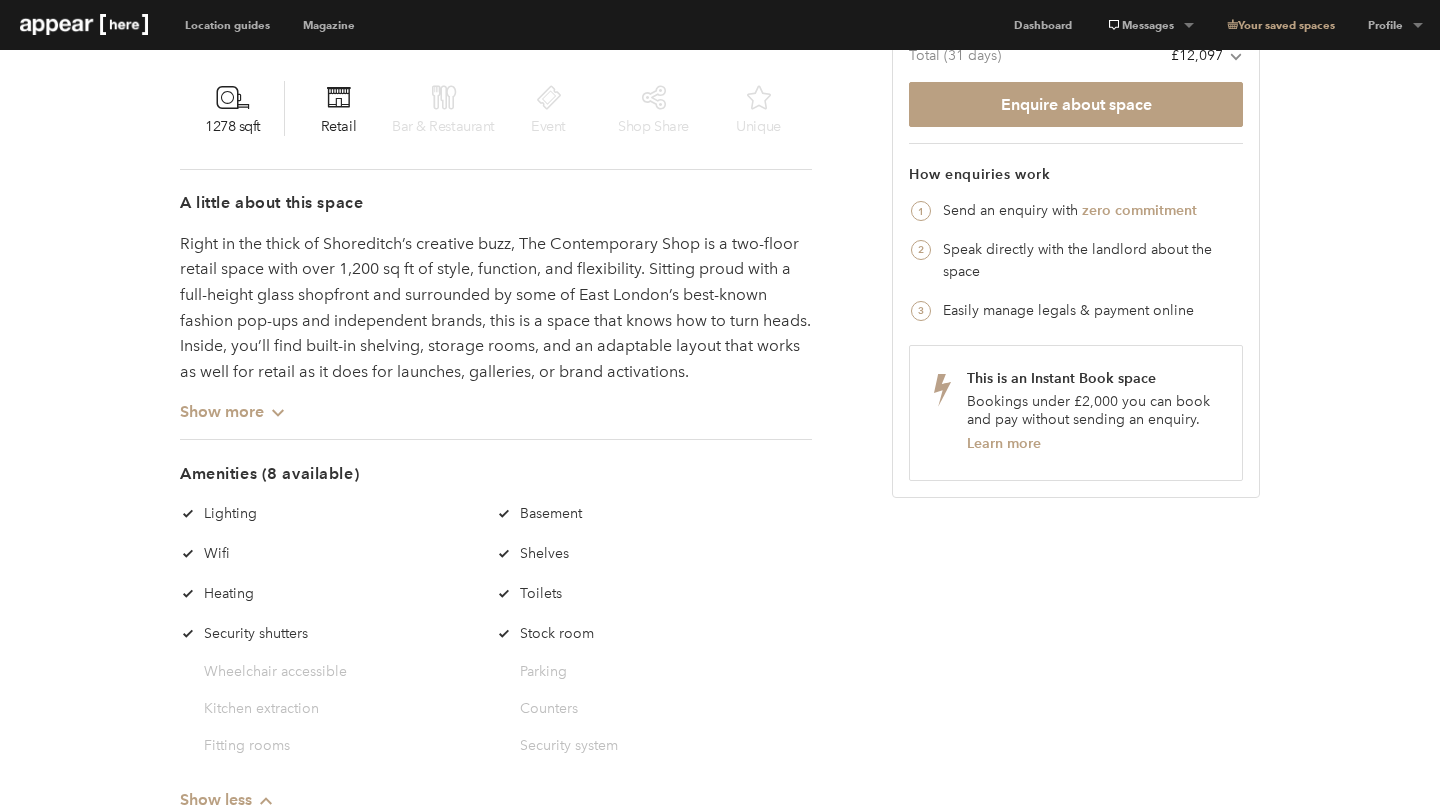 scroll, scrollTop: 0, scrollLeft: 0, axis: both 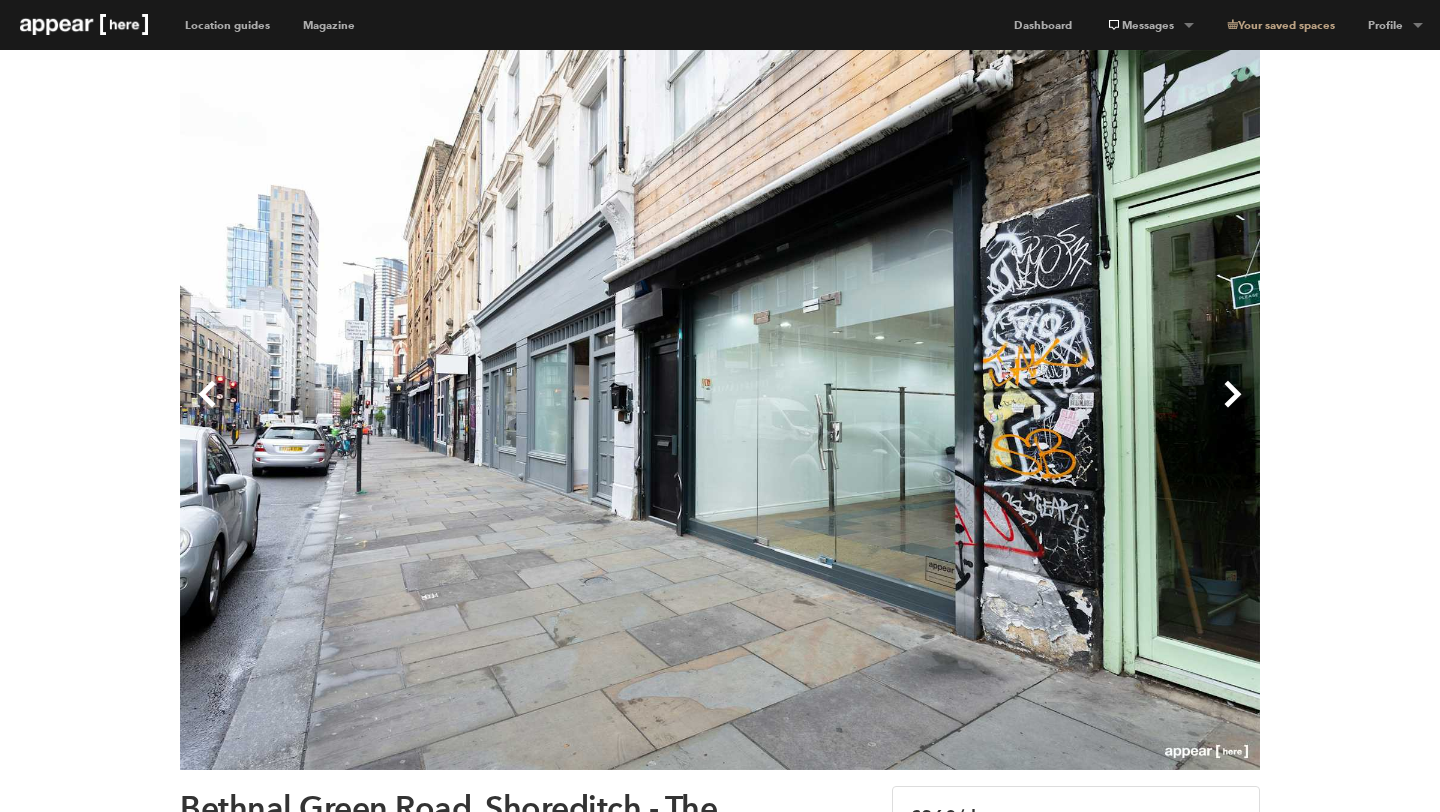 click on "Next" at bounding box center (990, 410) 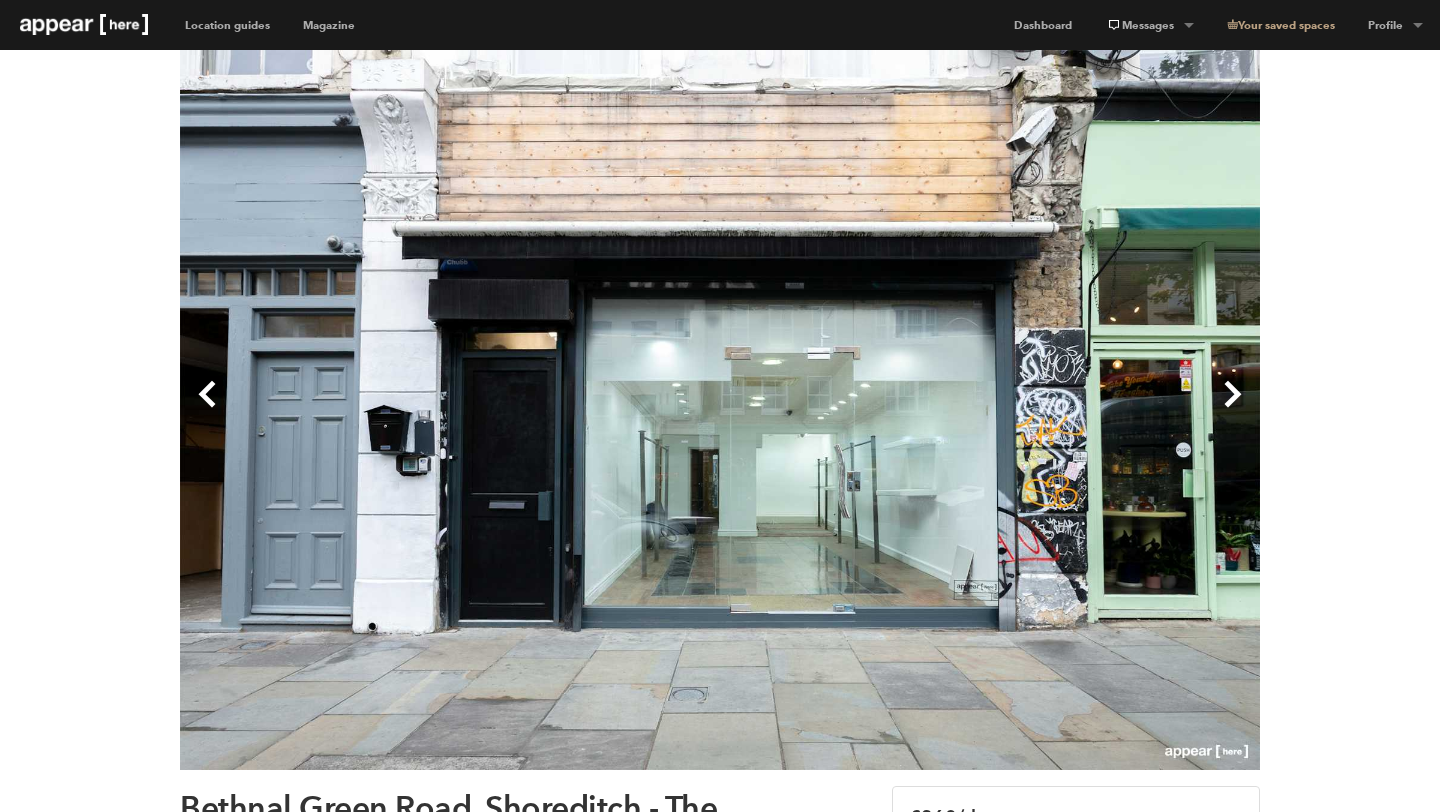 click on "Previous" at bounding box center (450, 410) 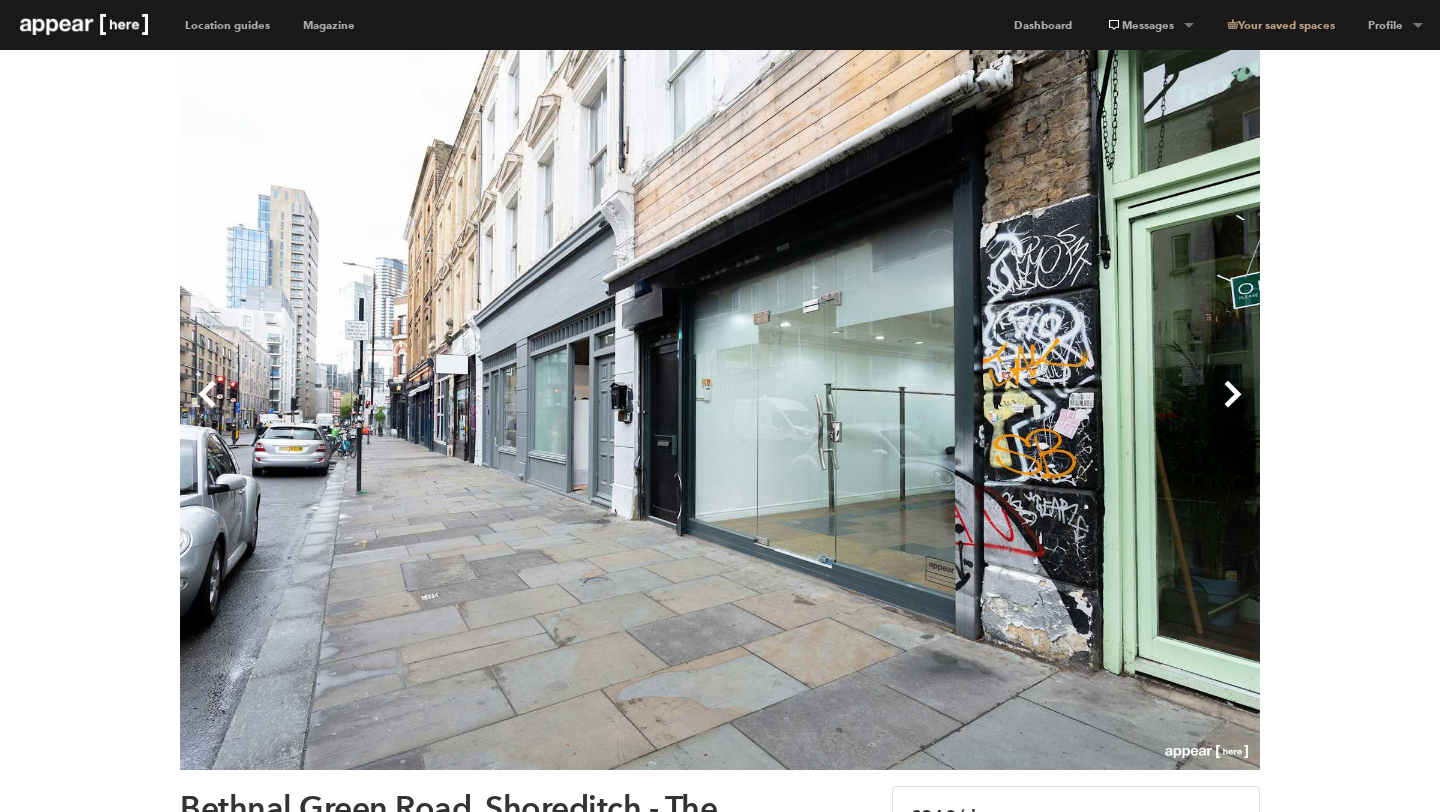 click on "Previous" at bounding box center [450, 410] 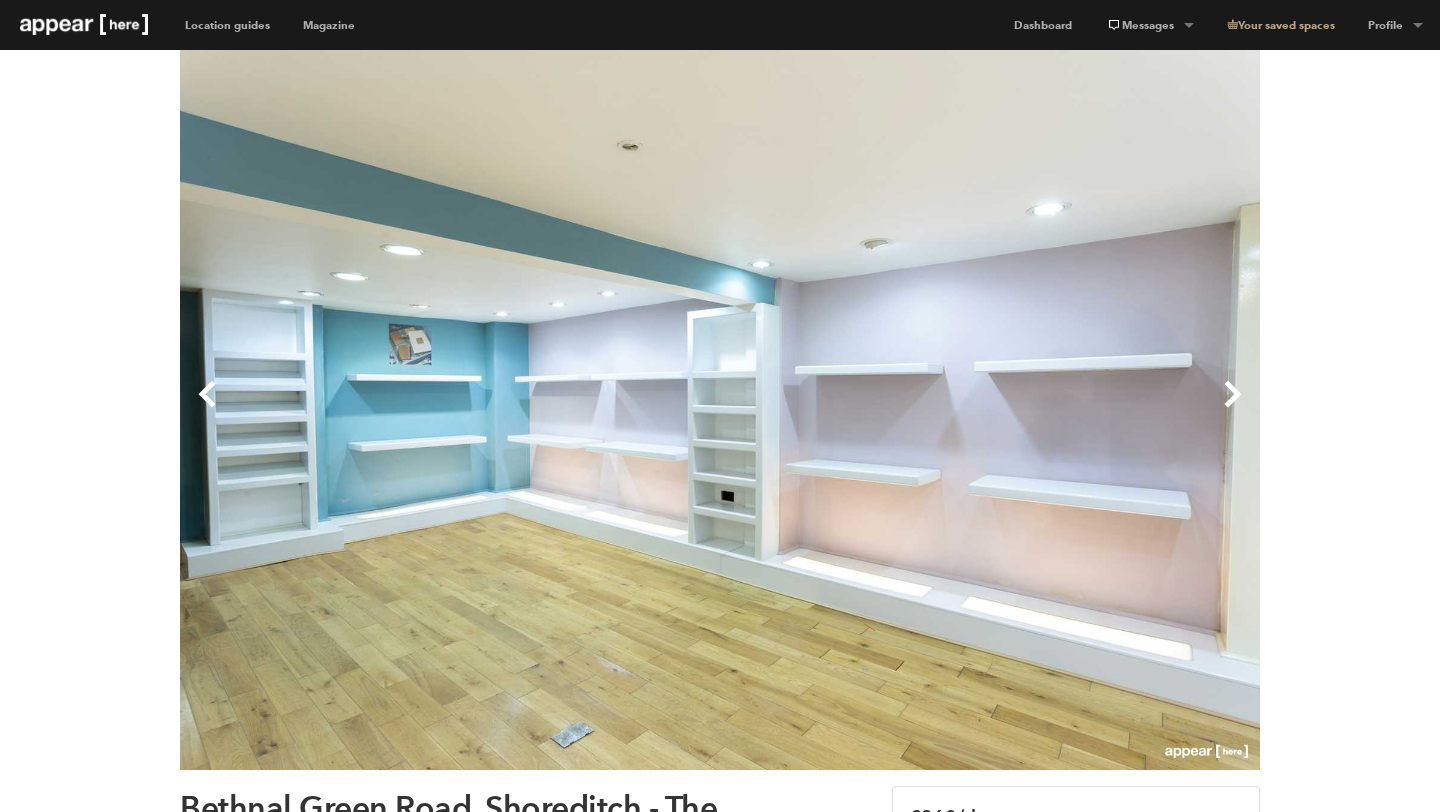 click on "Previous" at bounding box center (450, 410) 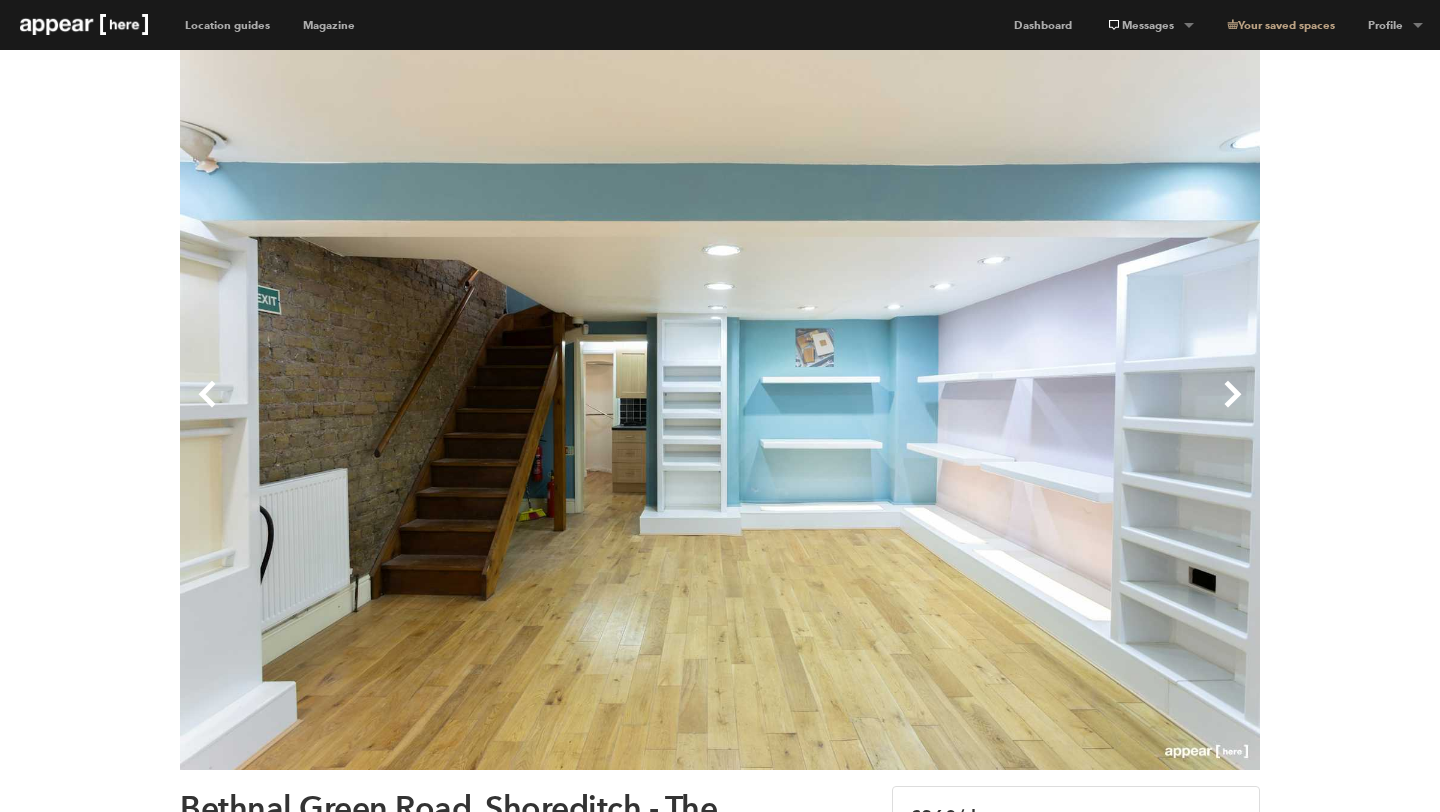click on "Next" at bounding box center [990, 410] 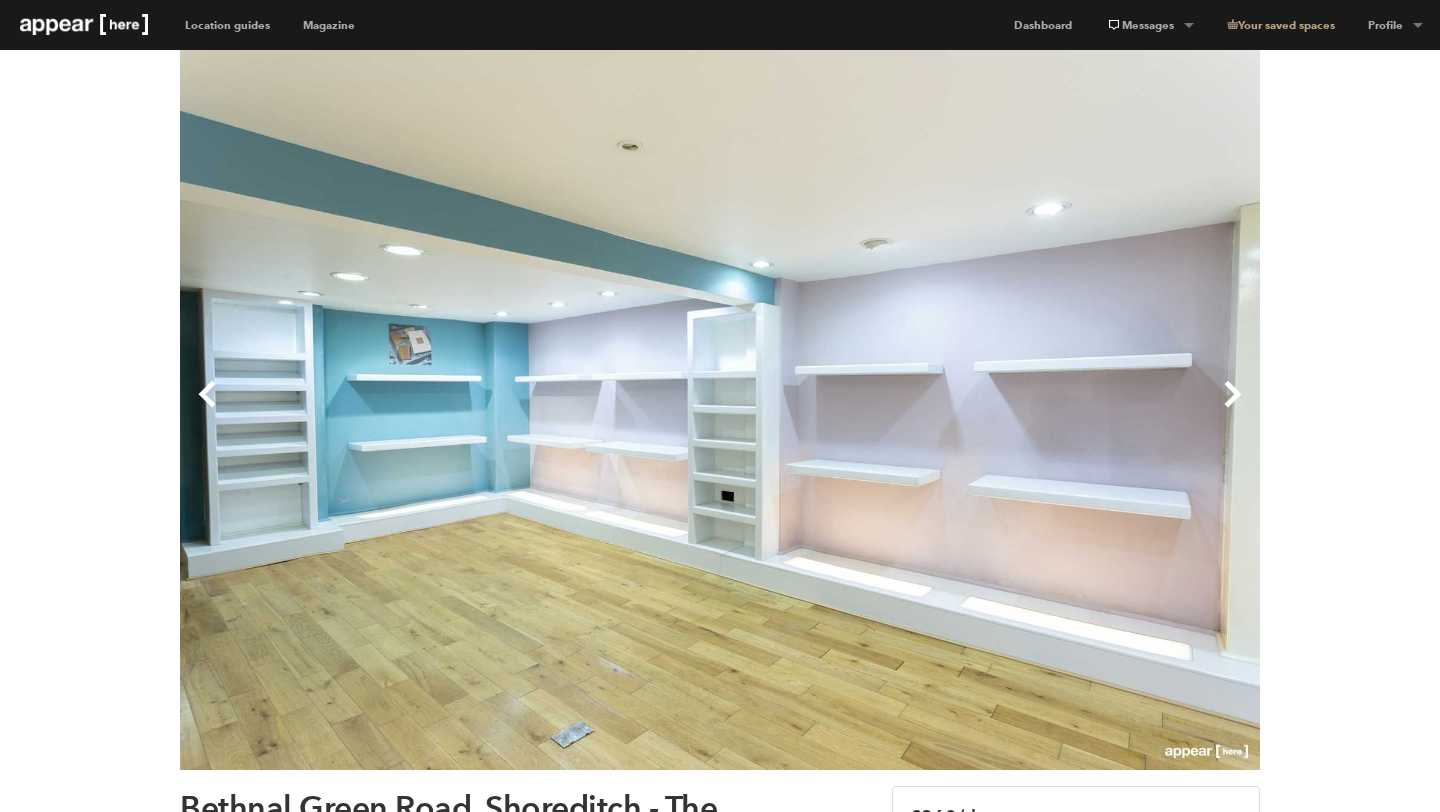 click on "Next" at bounding box center [990, 410] 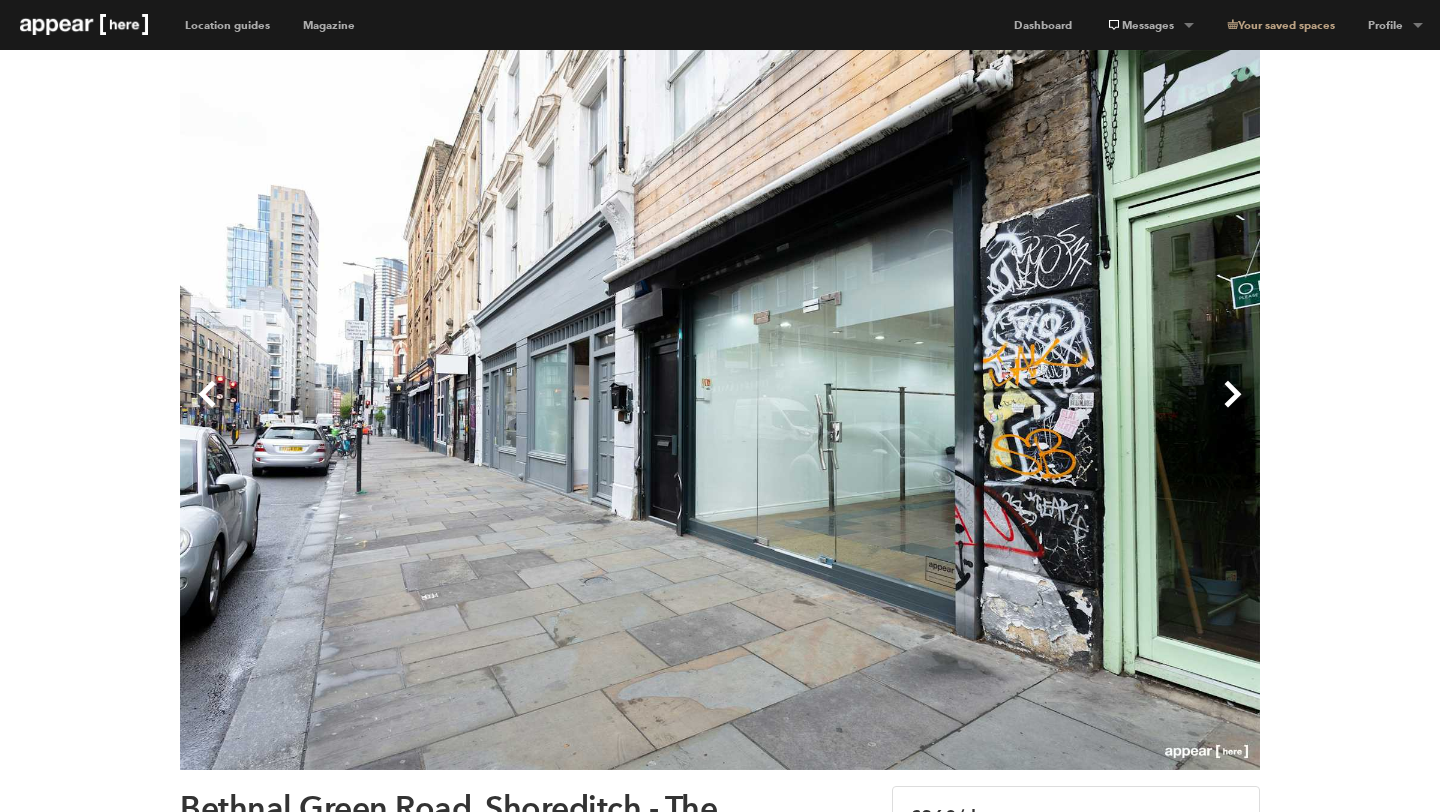 click on "Next" at bounding box center (990, 410) 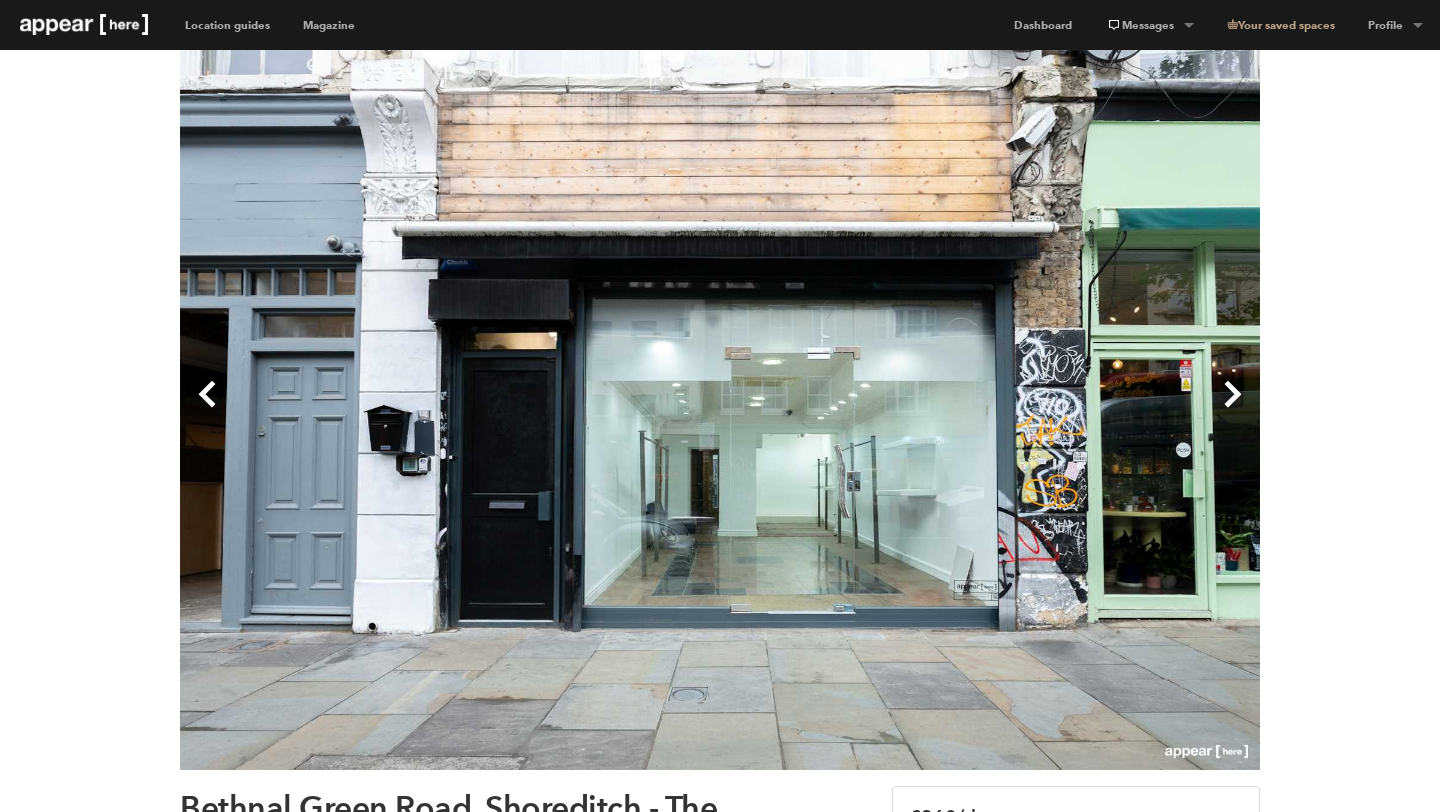 click on "Next" at bounding box center (990, 410) 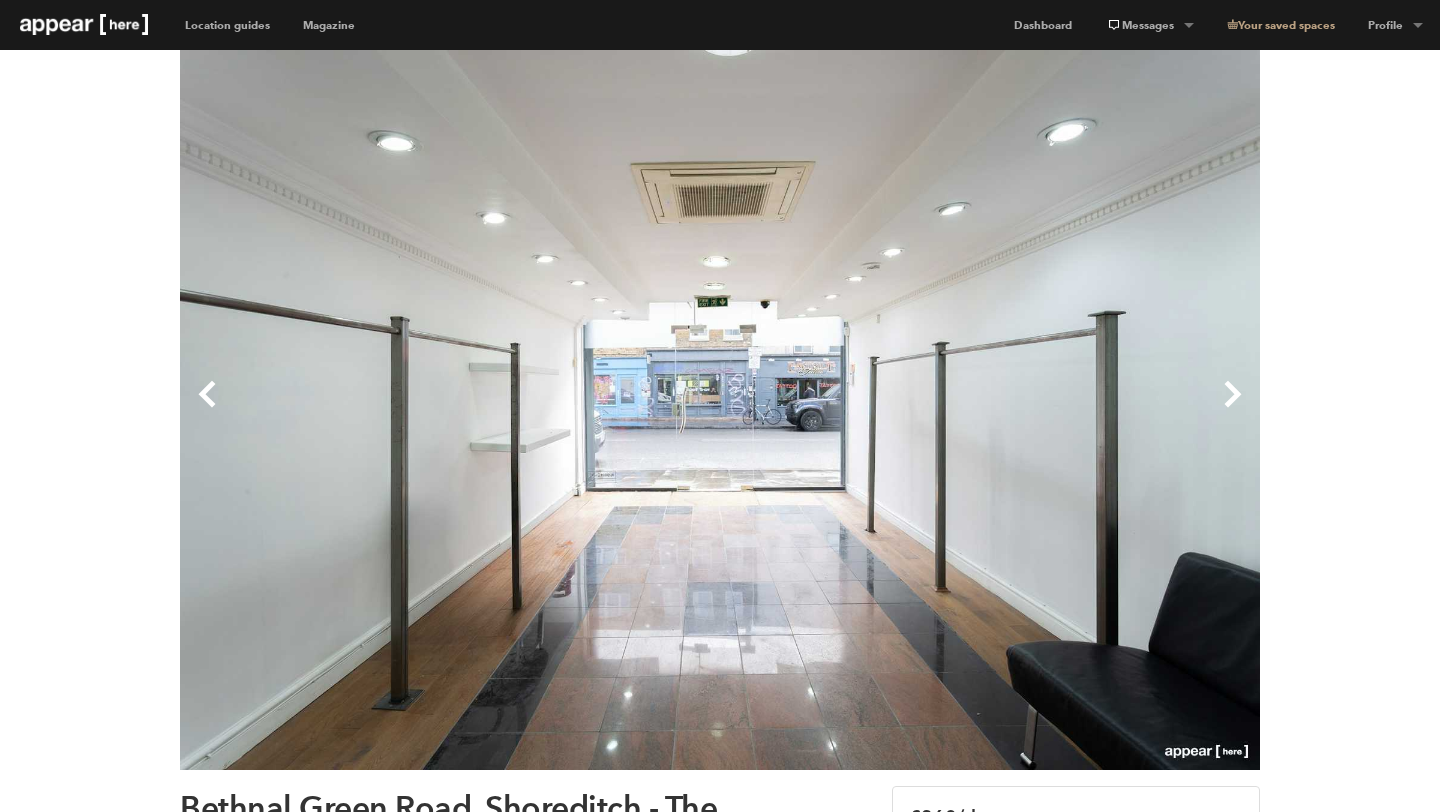 click on "Next" at bounding box center [990, 410] 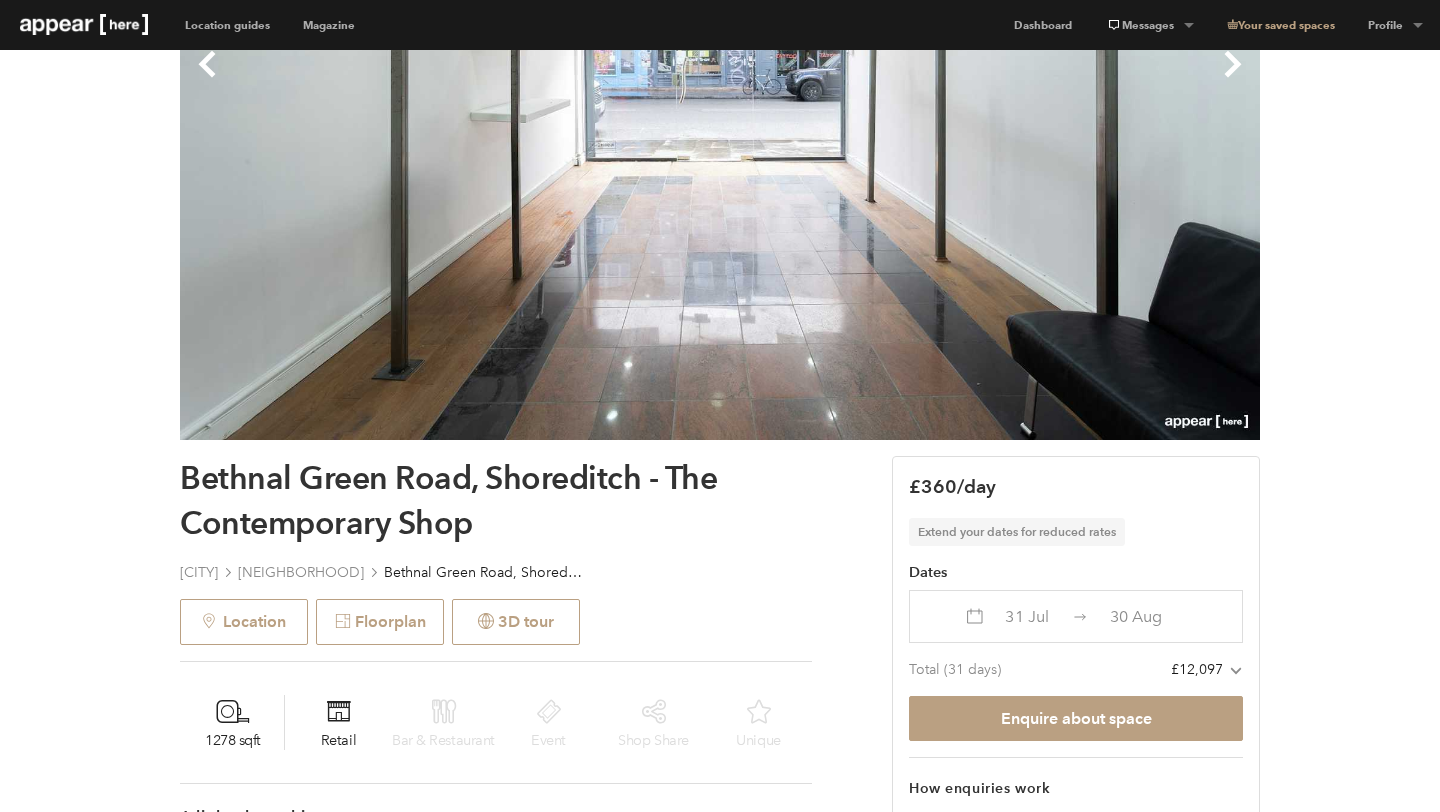 scroll, scrollTop: 501, scrollLeft: 0, axis: vertical 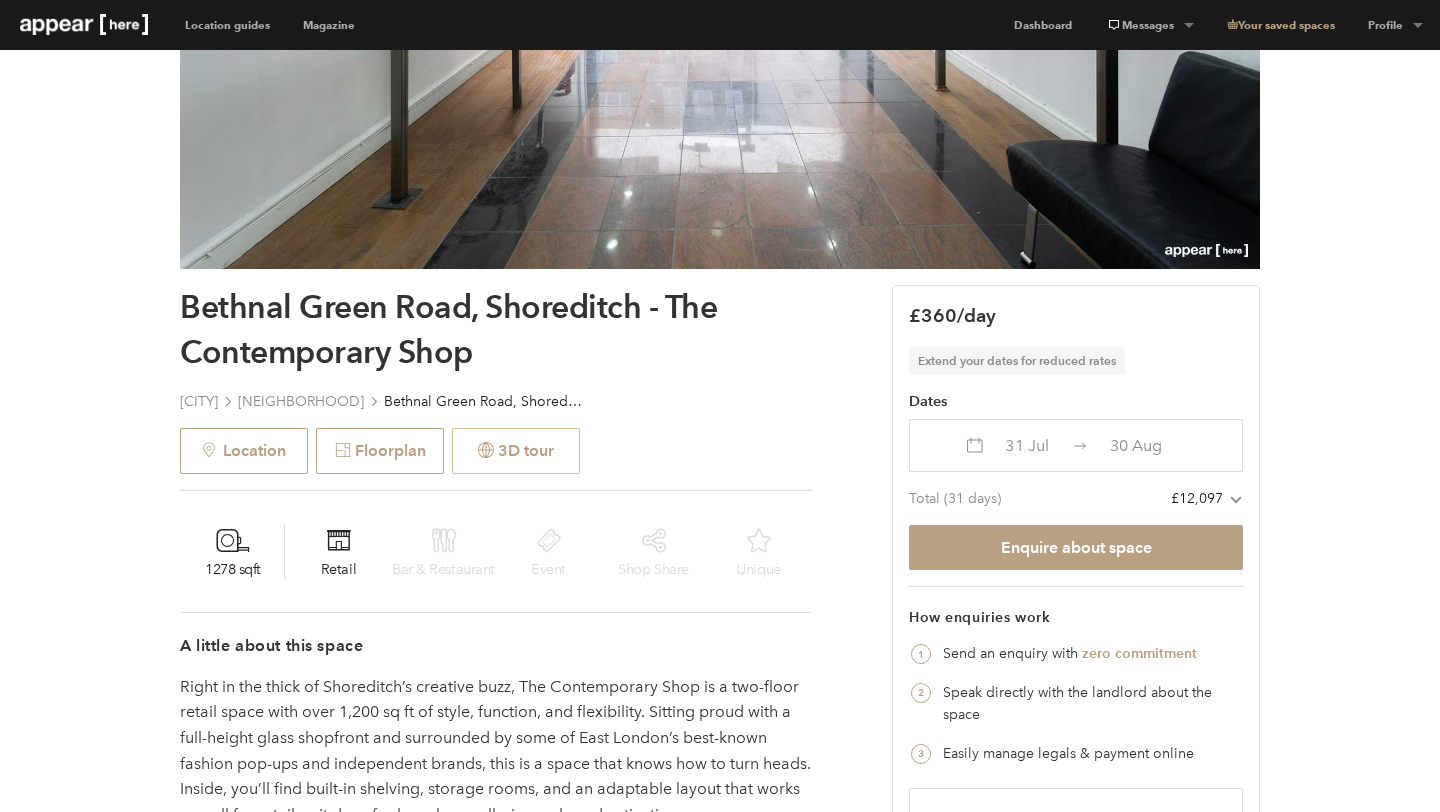 click on "3D tour" at bounding box center (516, 451) 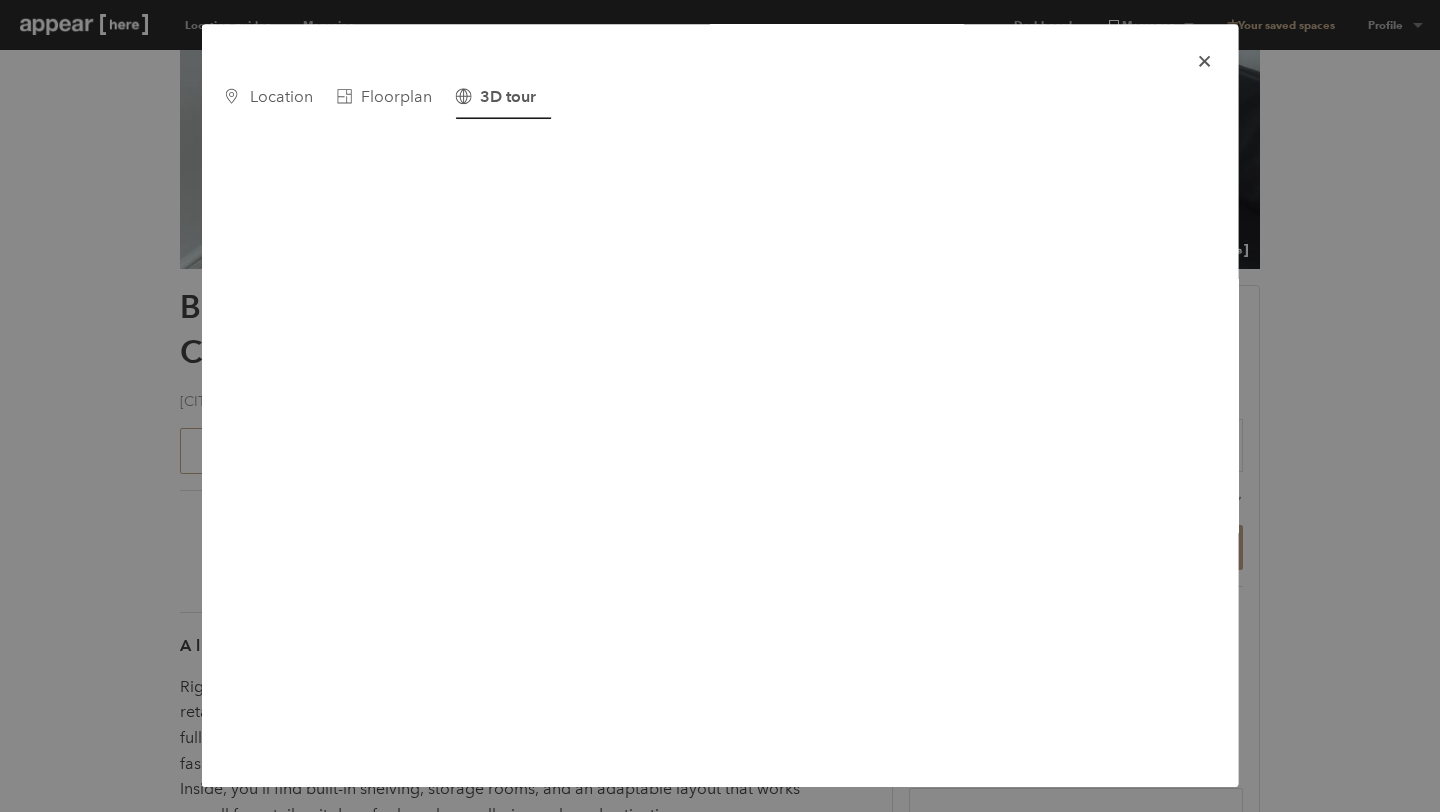 scroll, scrollTop: 6, scrollLeft: 0, axis: vertical 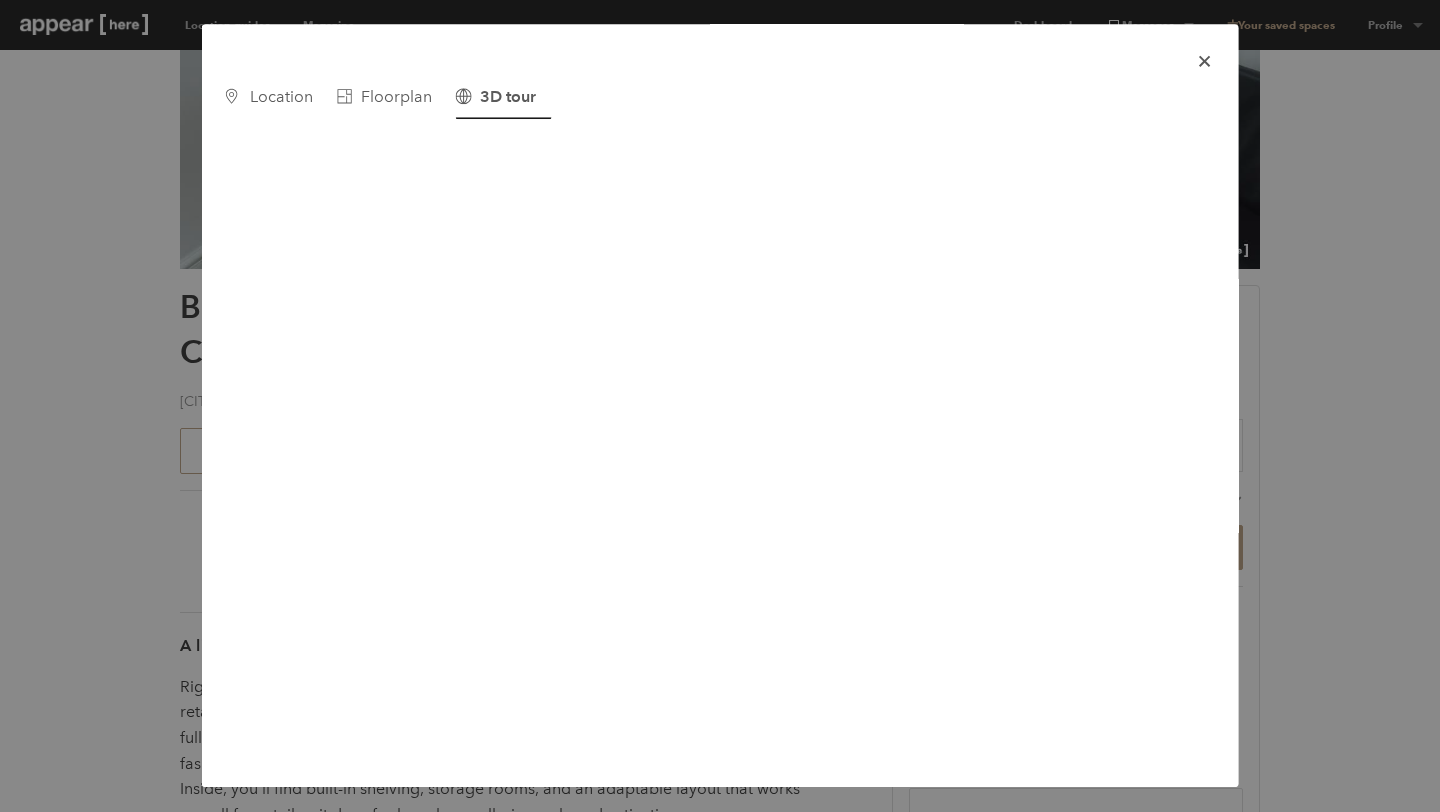 click on "icon-x" at bounding box center (1204, 59) 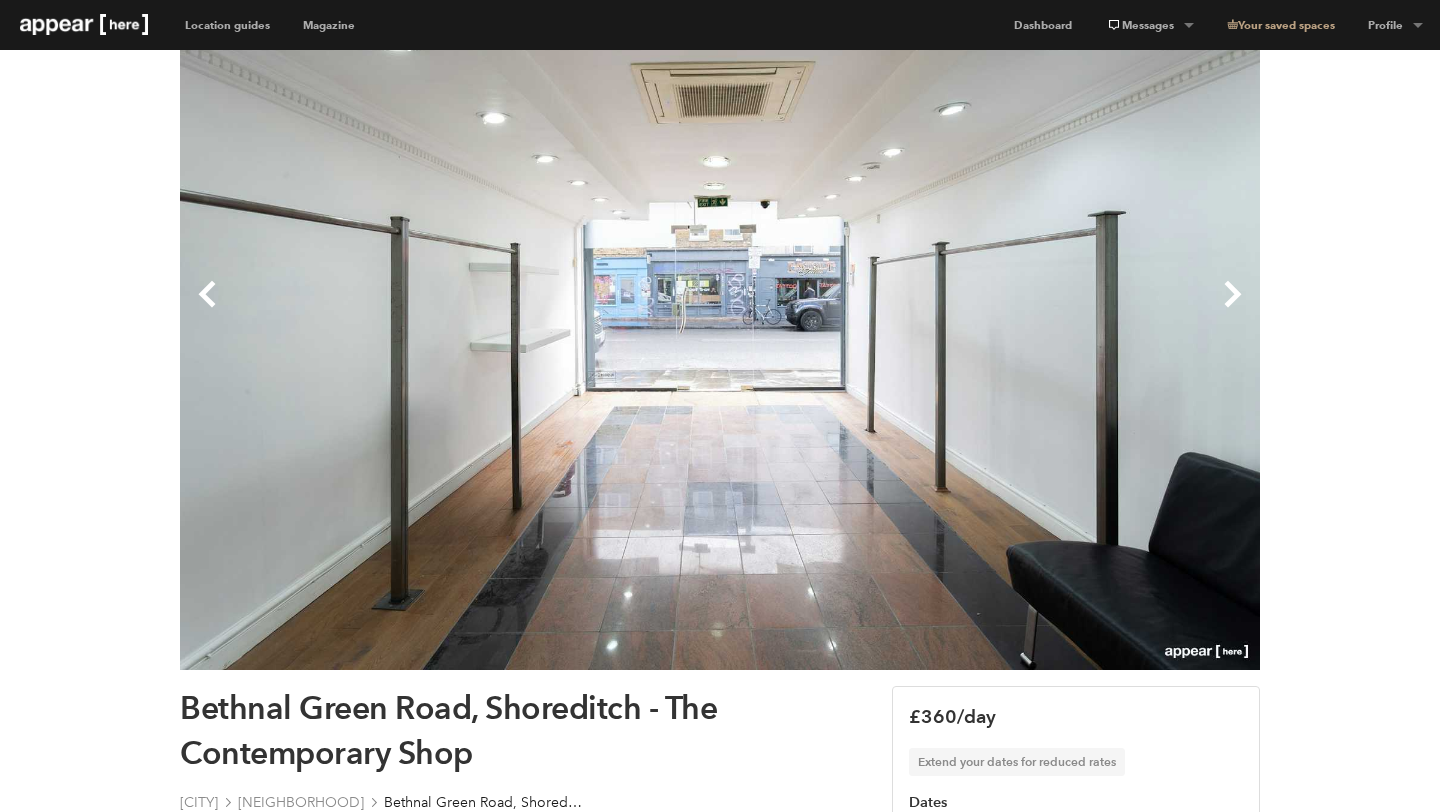 scroll, scrollTop: 18, scrollLeft: 0, axis: vertical 